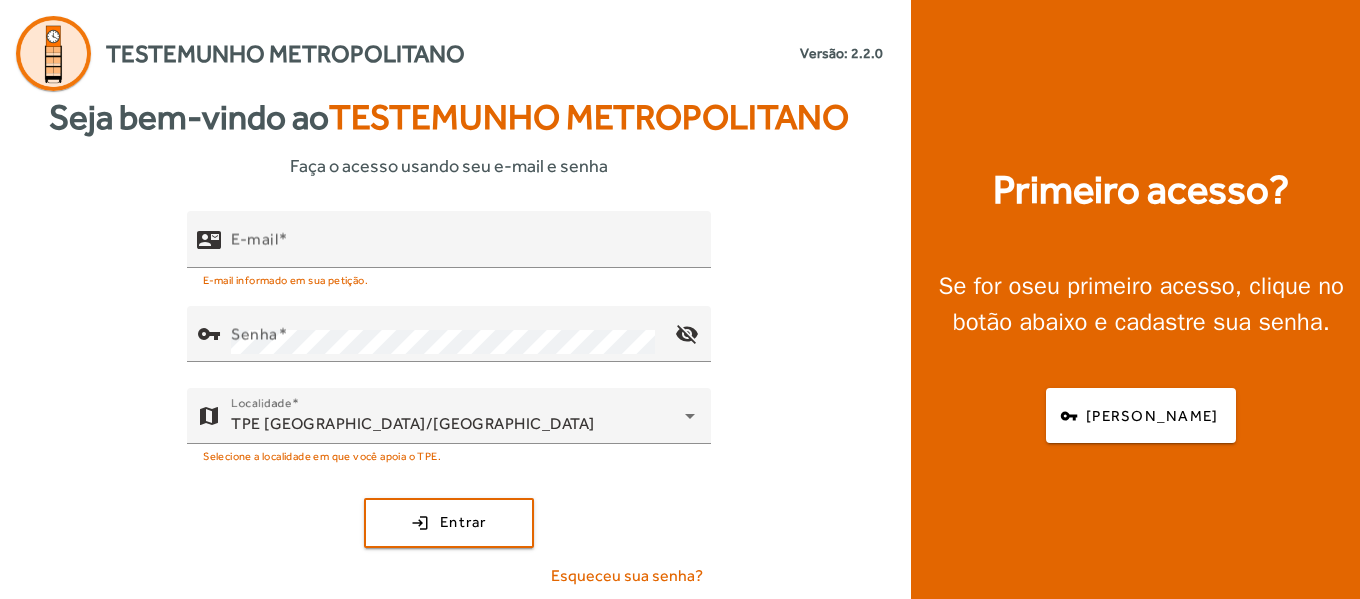 scroll, scrollTop: 0, scrollLeft: 0, axis: both 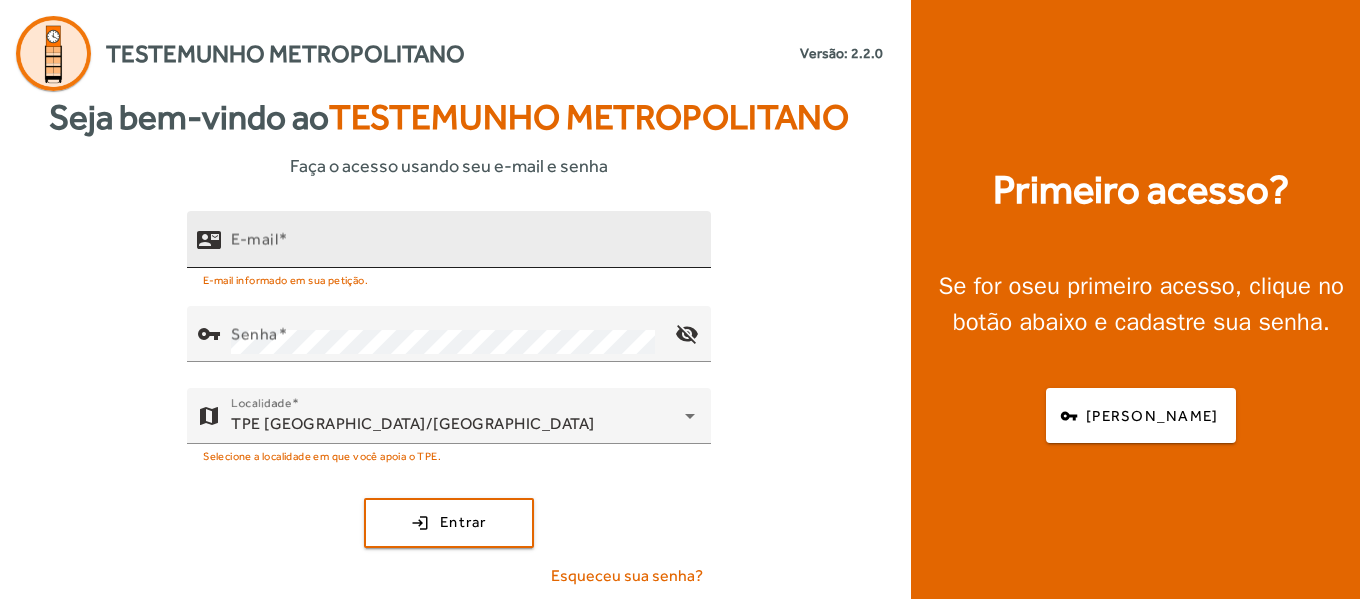 click on "E-mail" at bounding box center (463, 248) 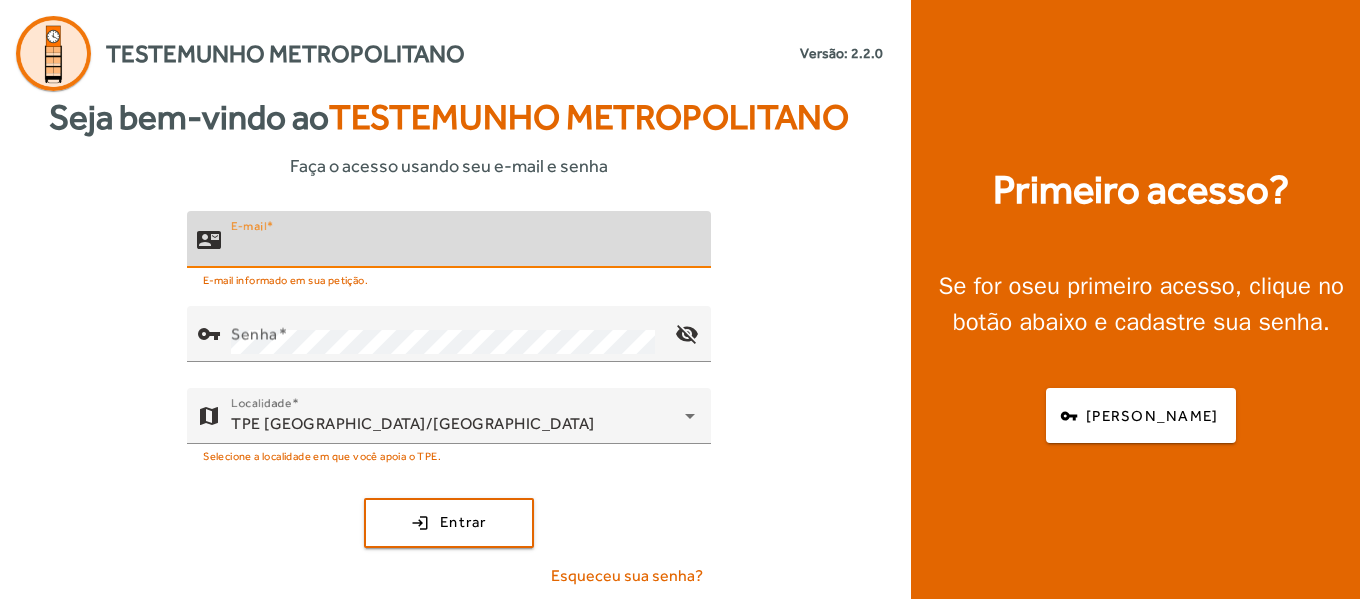 type on "**********" 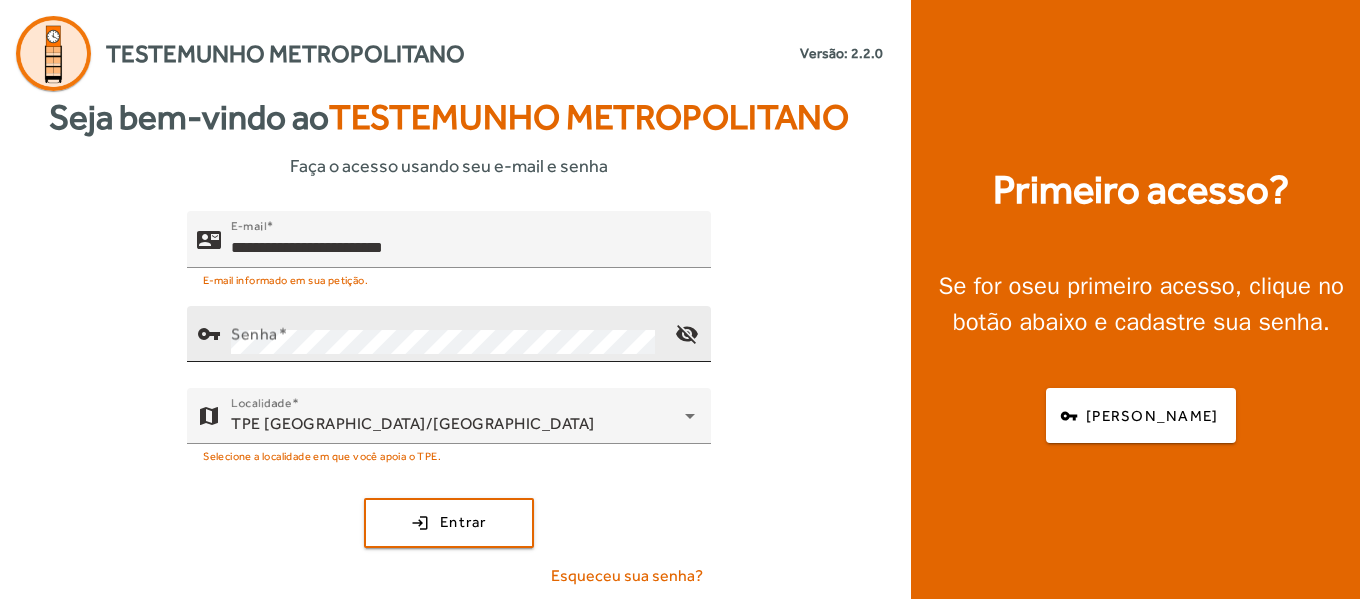 click on "Senha" 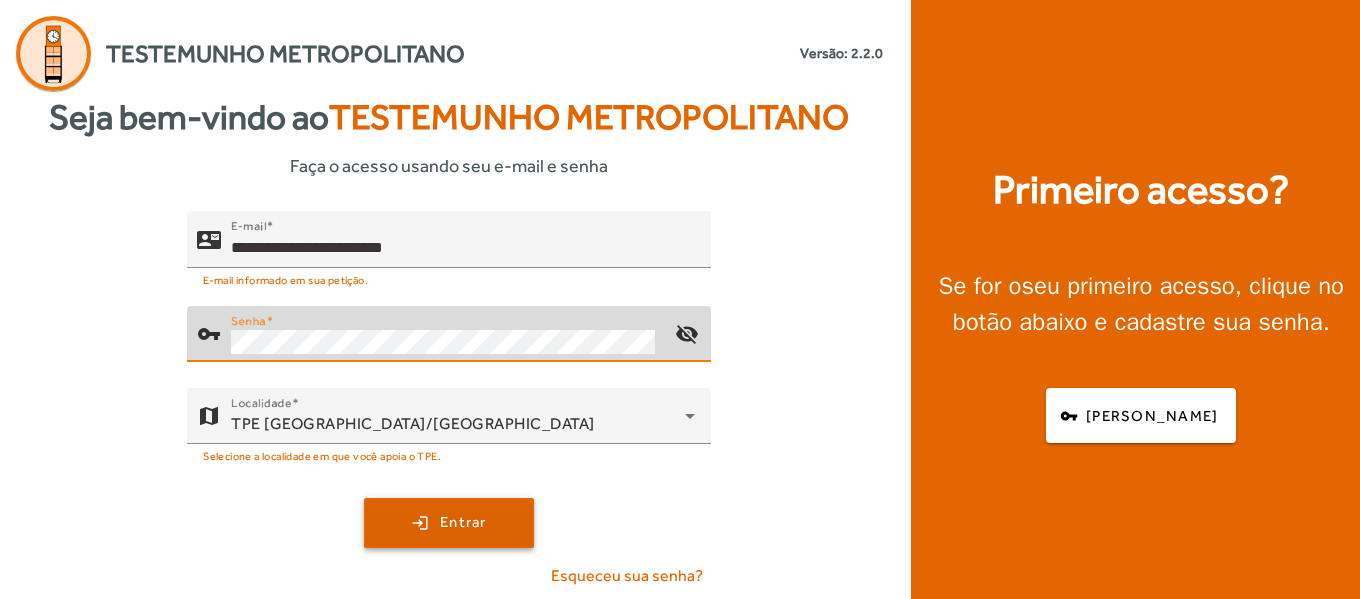 click 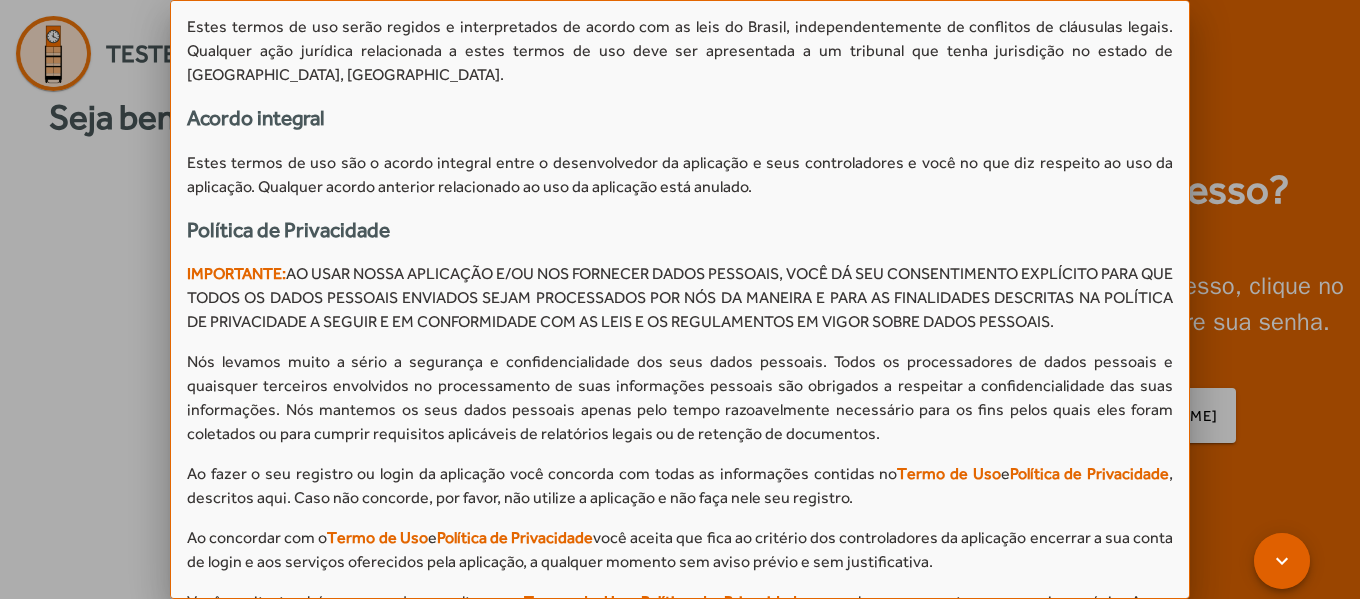scroll, scrollTop: 2033, scrollLeft: 0, axis: vertical 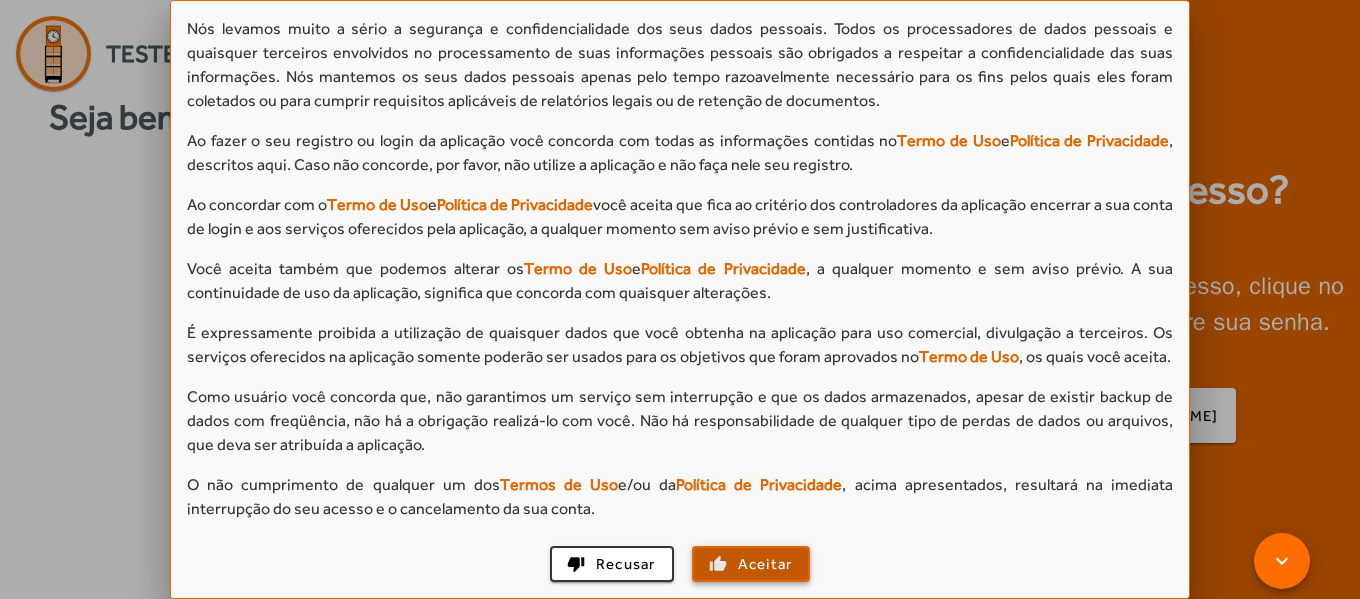click on "Aceitar" at bounding box center (765, 564) 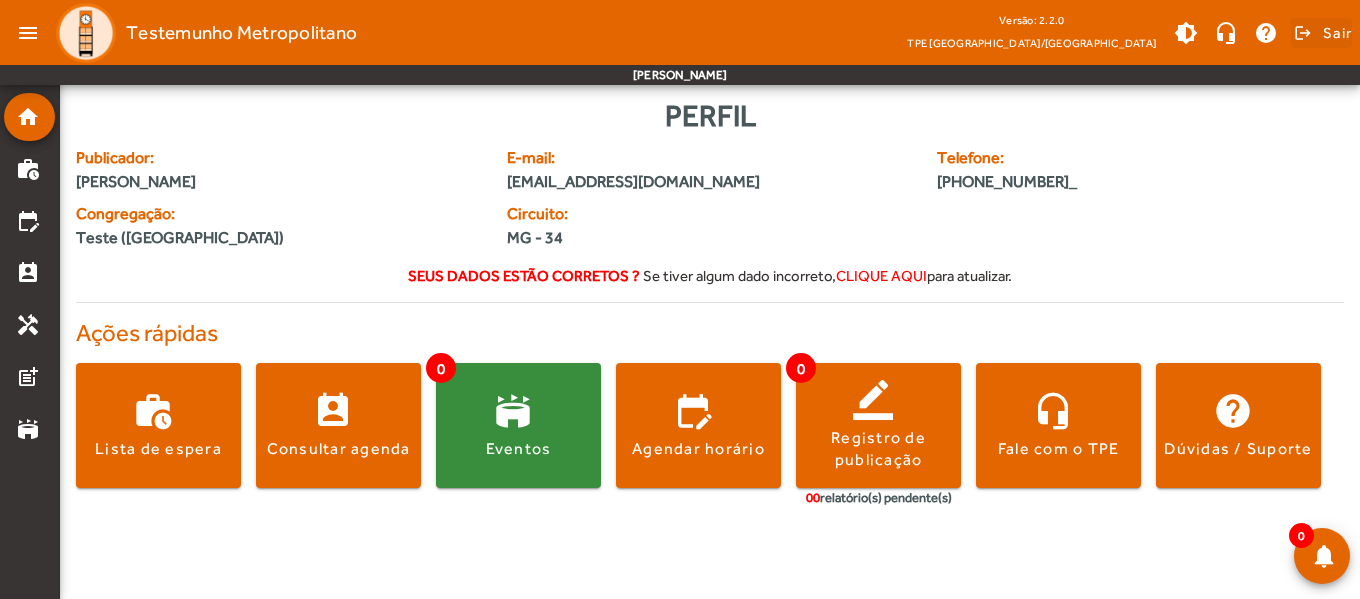 click 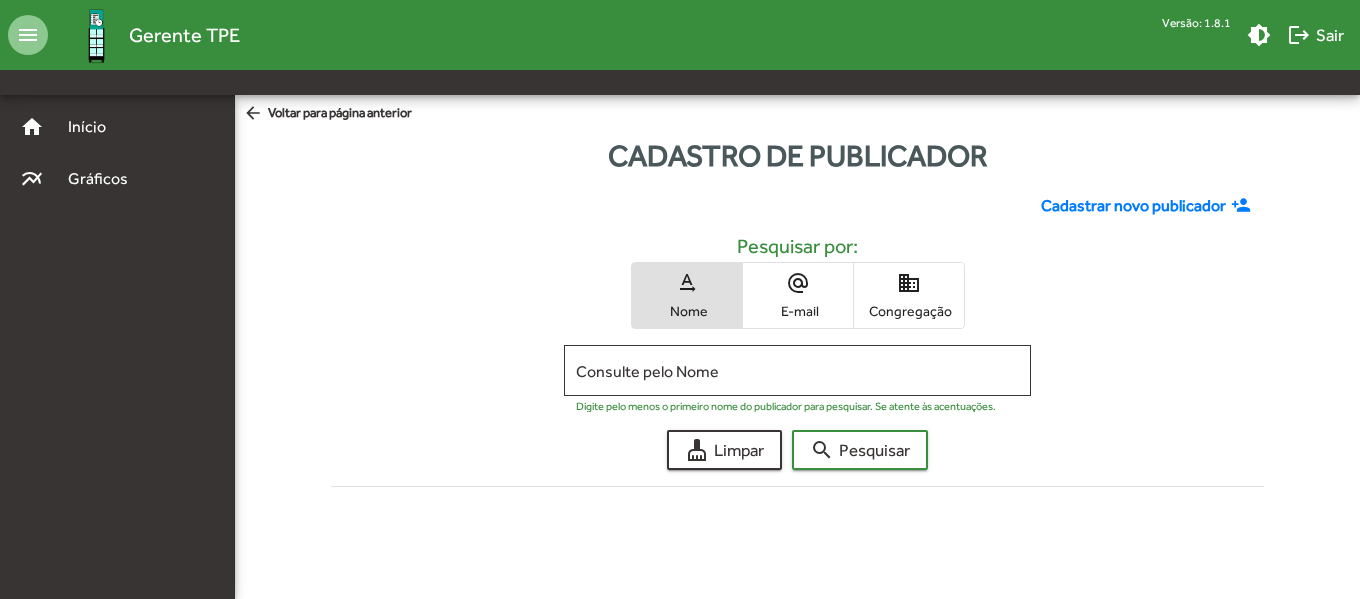 scroll, scrollTop: 0, scrollLeft: 0, axis: both 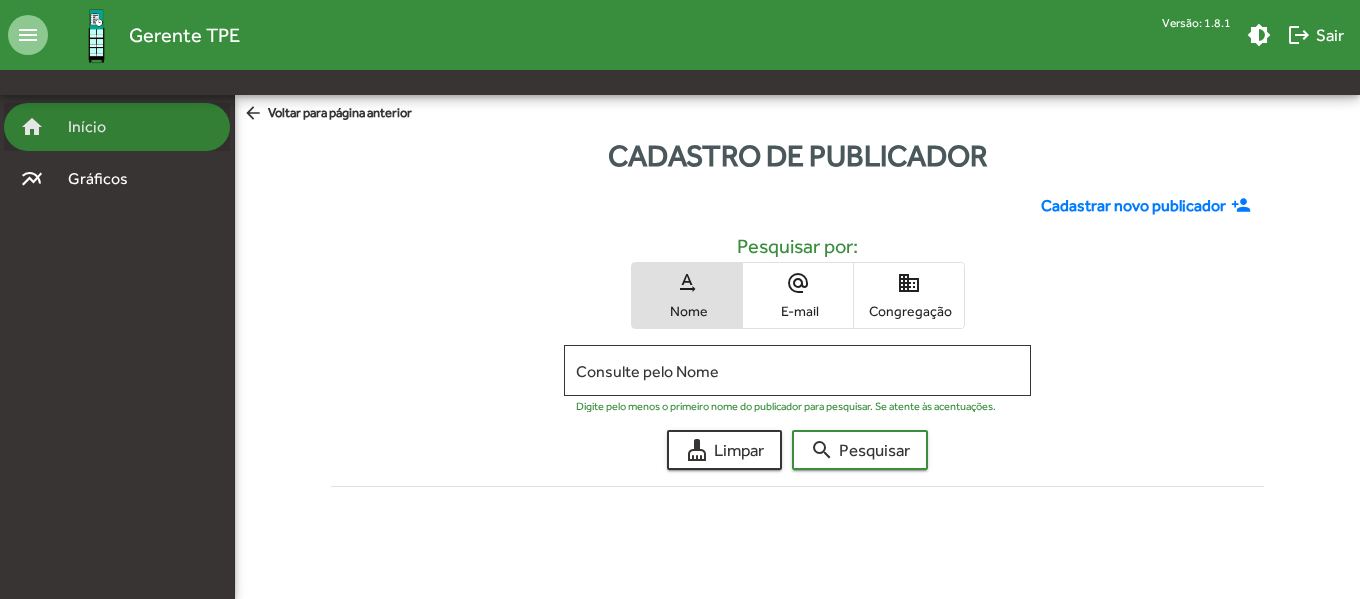 click on "Início" at bounding box center (95, 127) 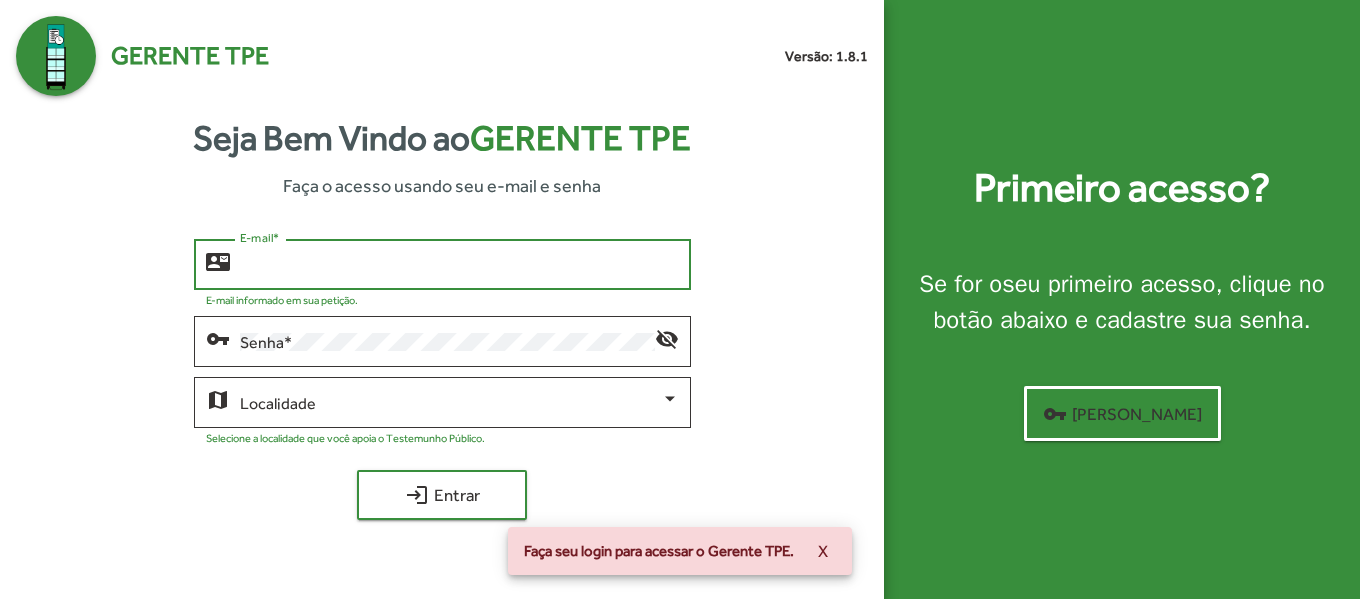 click on "E-mail   *" at bounding box center [459, 265] 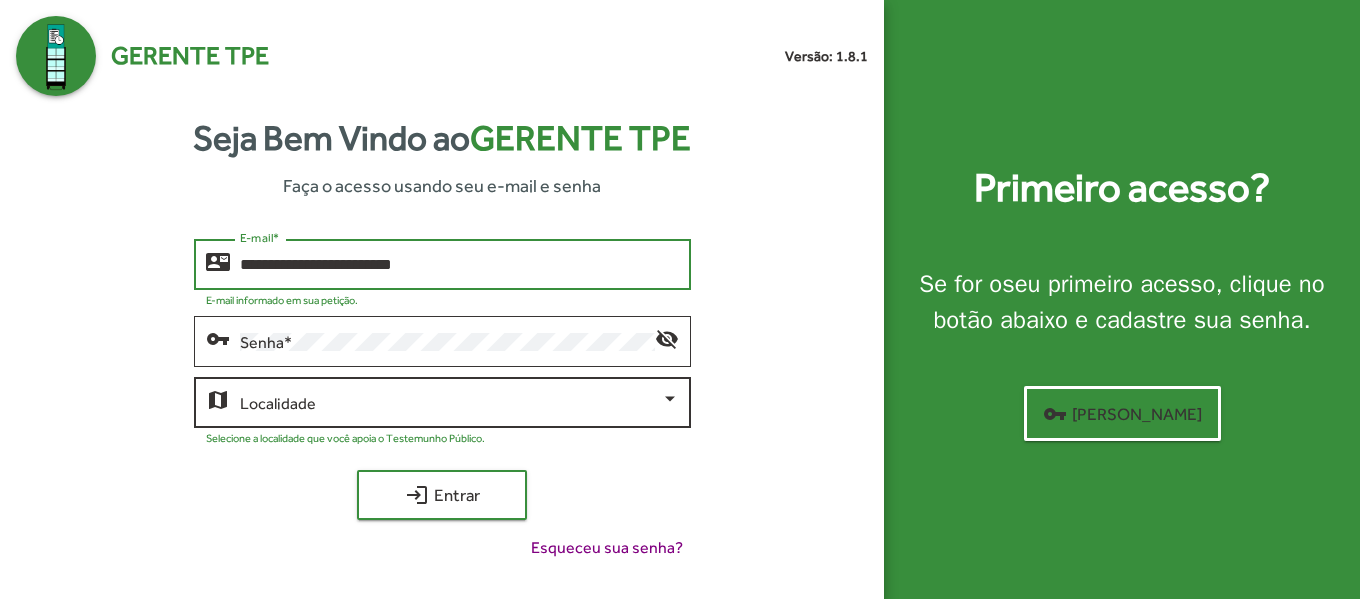 type on "**********" 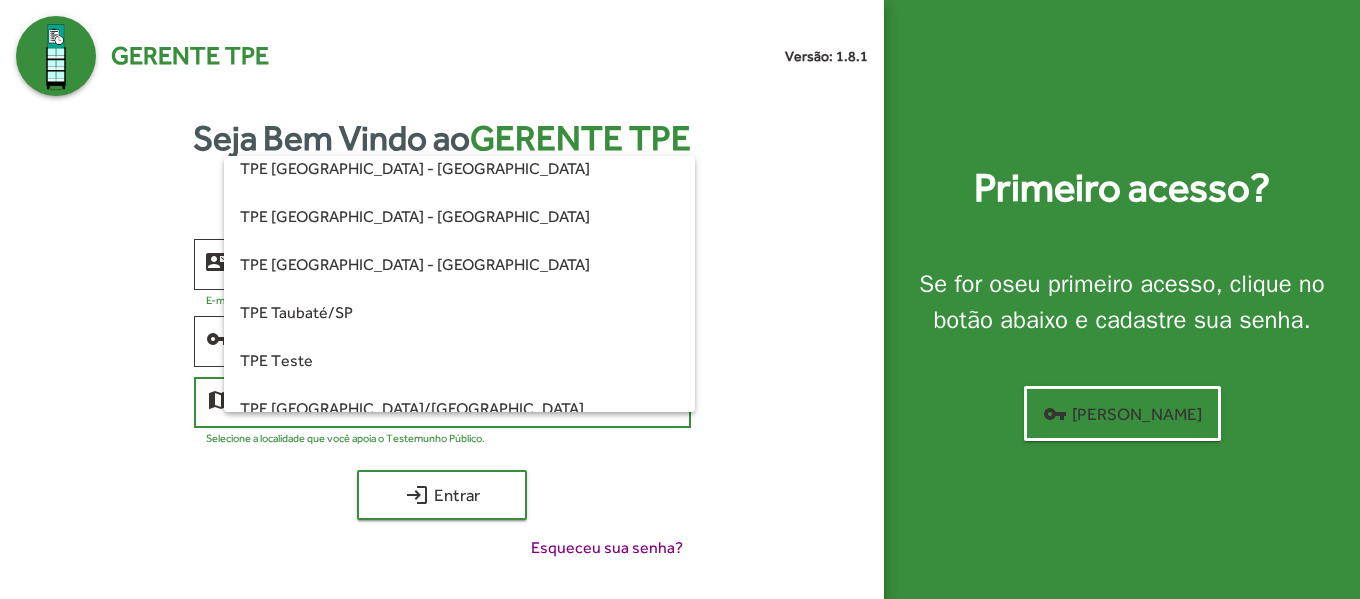 scroll, scrollTop: 560, scrollLeft: 0, axis: vertical 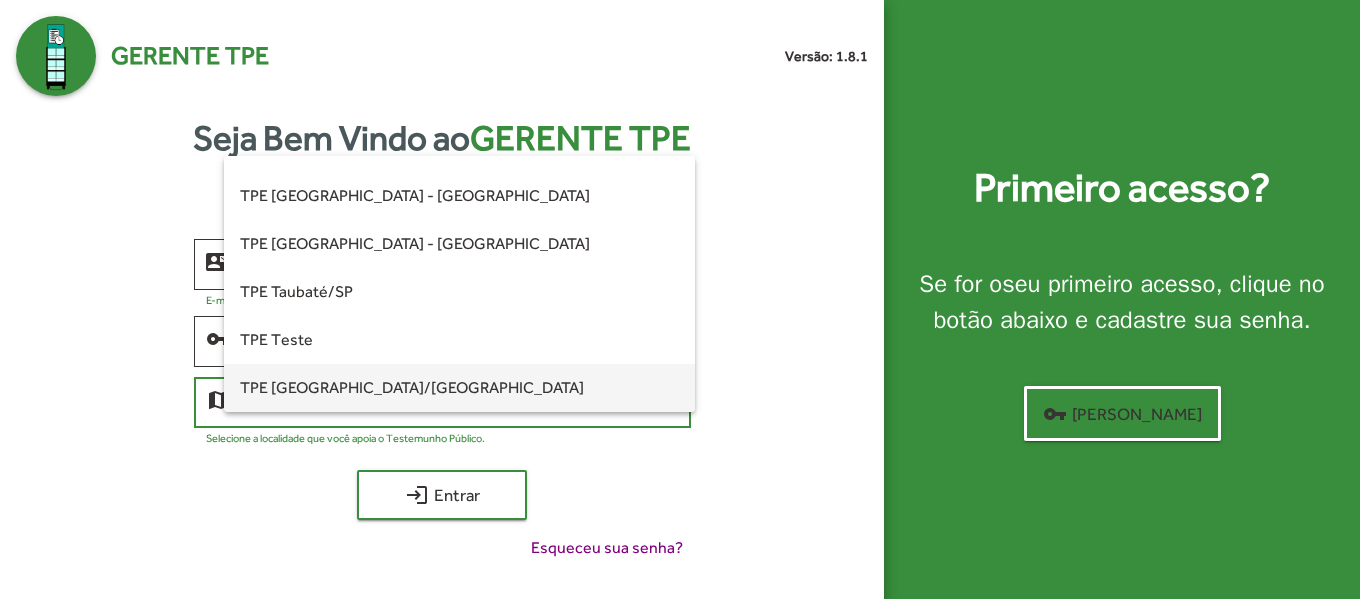 click on "TPE [GEOGRAPHIC_DATA]/[GEOGRAPHIC_DATA]" at bounding box center (459, 388) 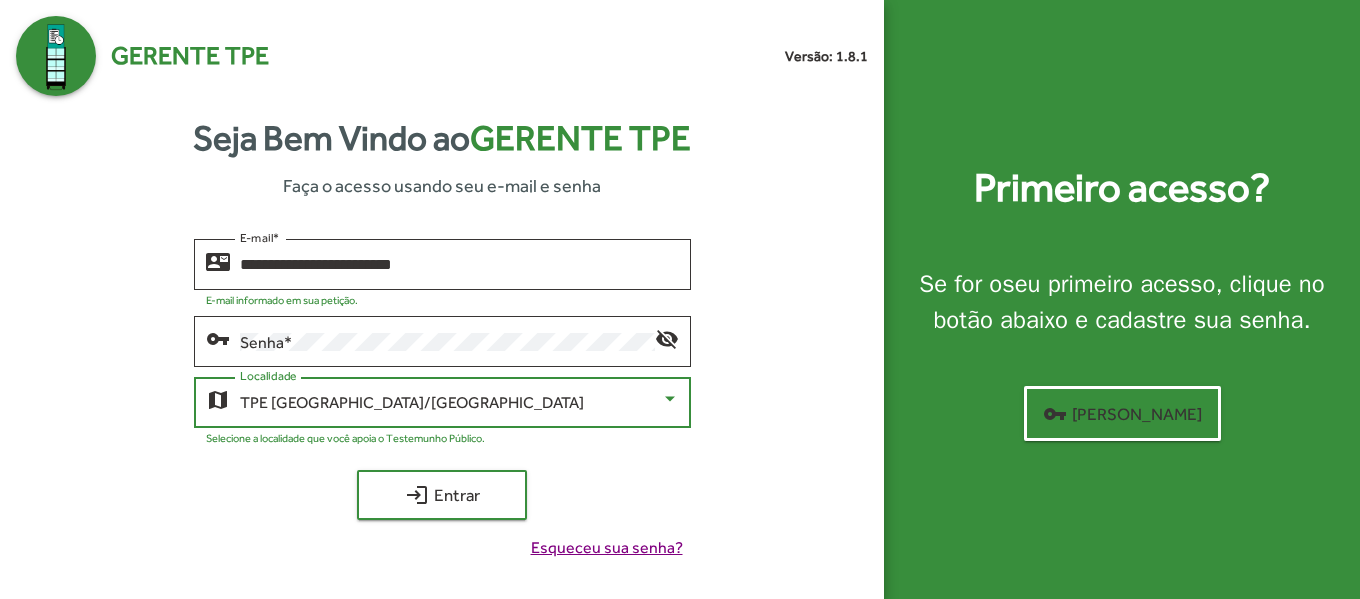 click on "Esqueceu sua senha?" 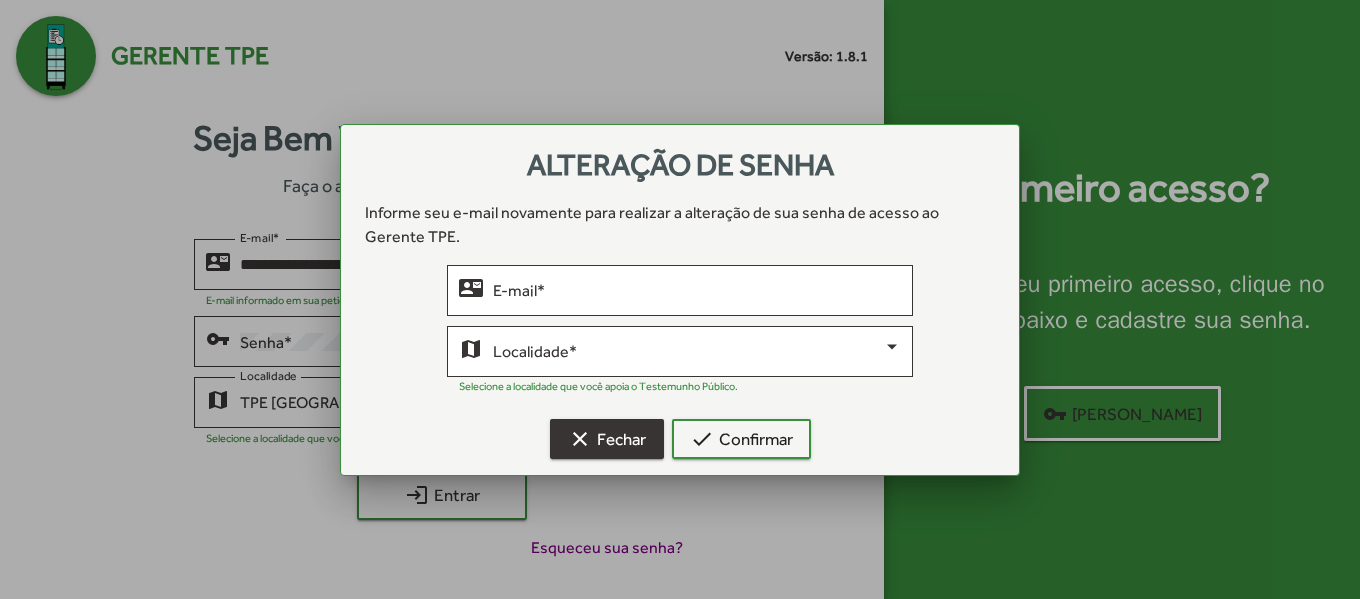 click on "clear  Fechar" at bounding box center [607, 439] 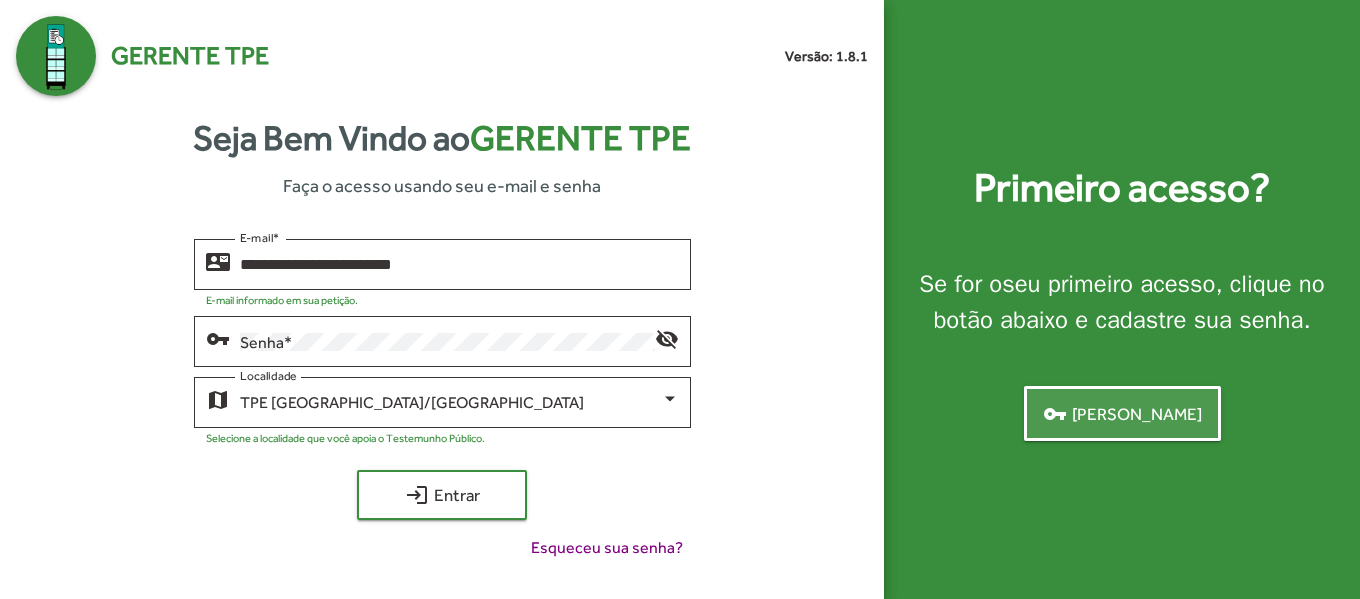 click on "vpn_key  Criar senha" 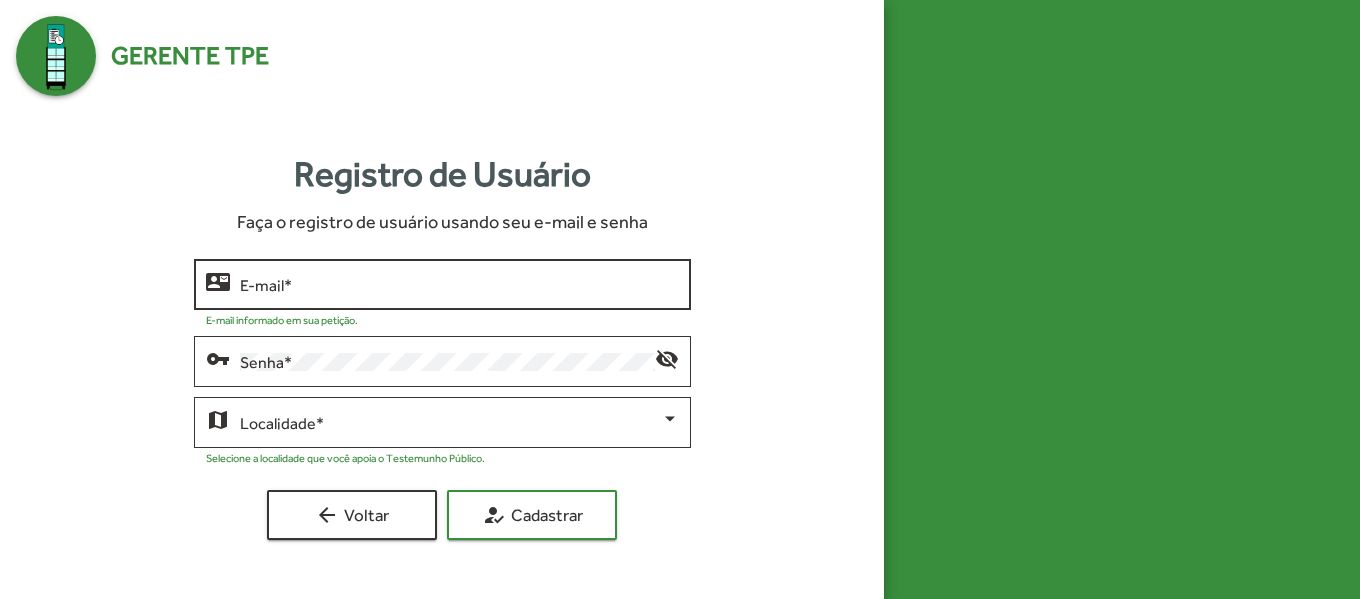 click on "E-mail   *" 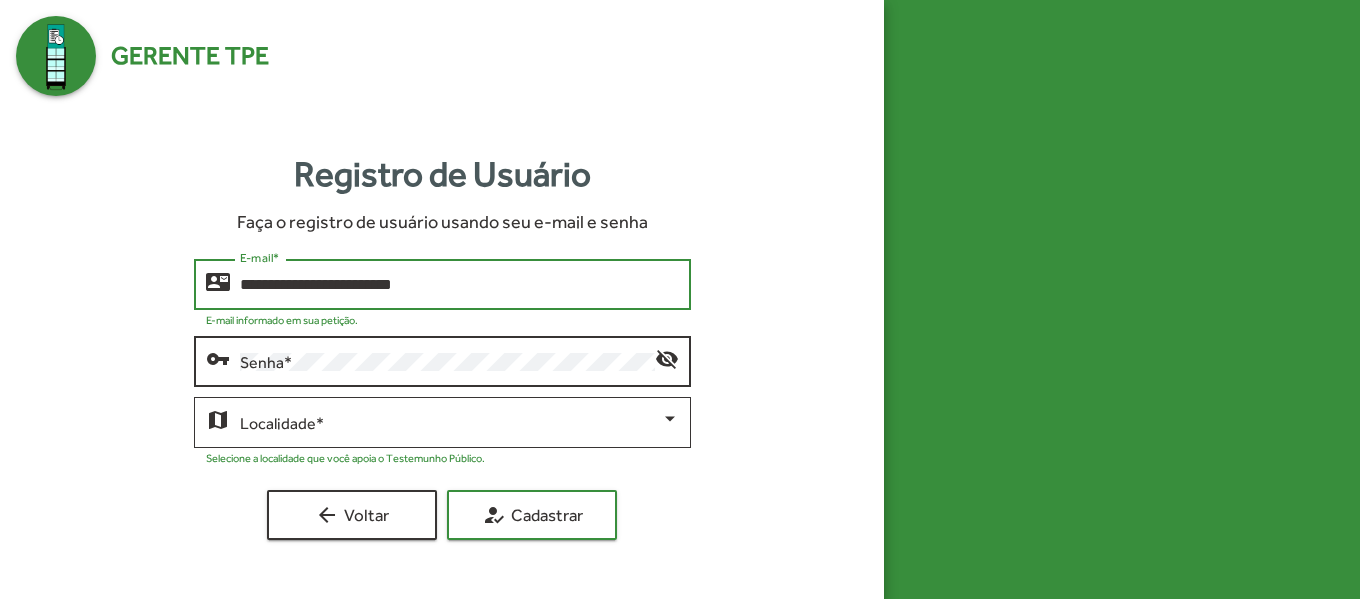 type on "**********" 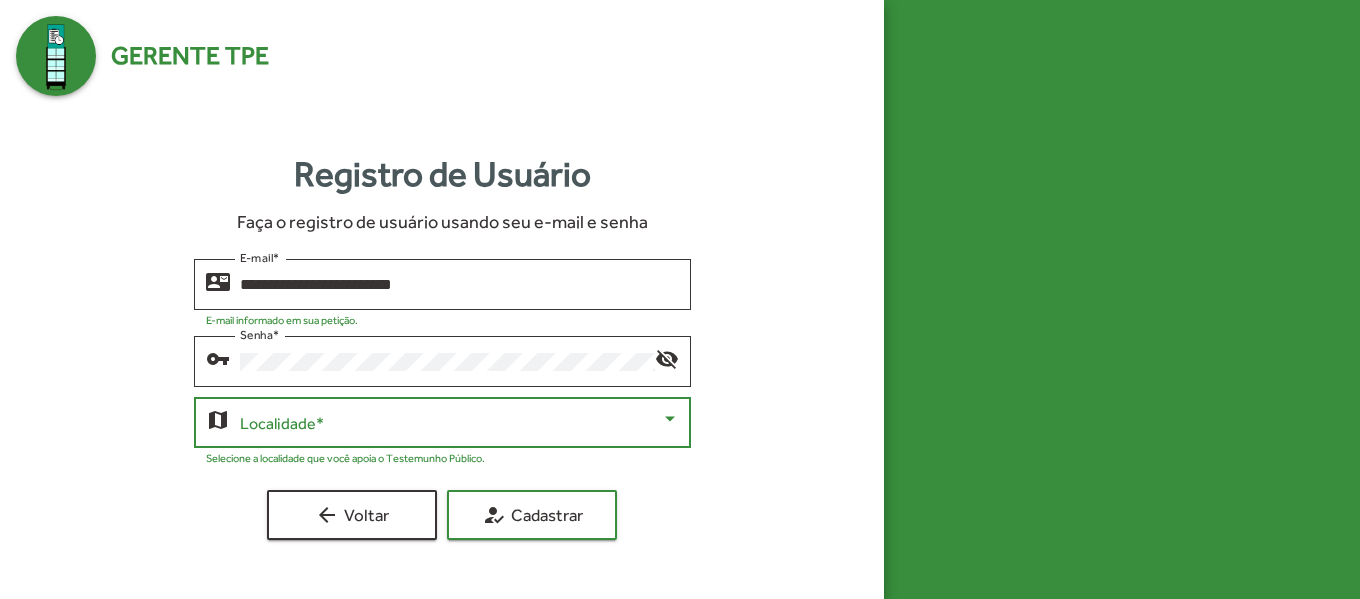click at bounding box center [450, 423] 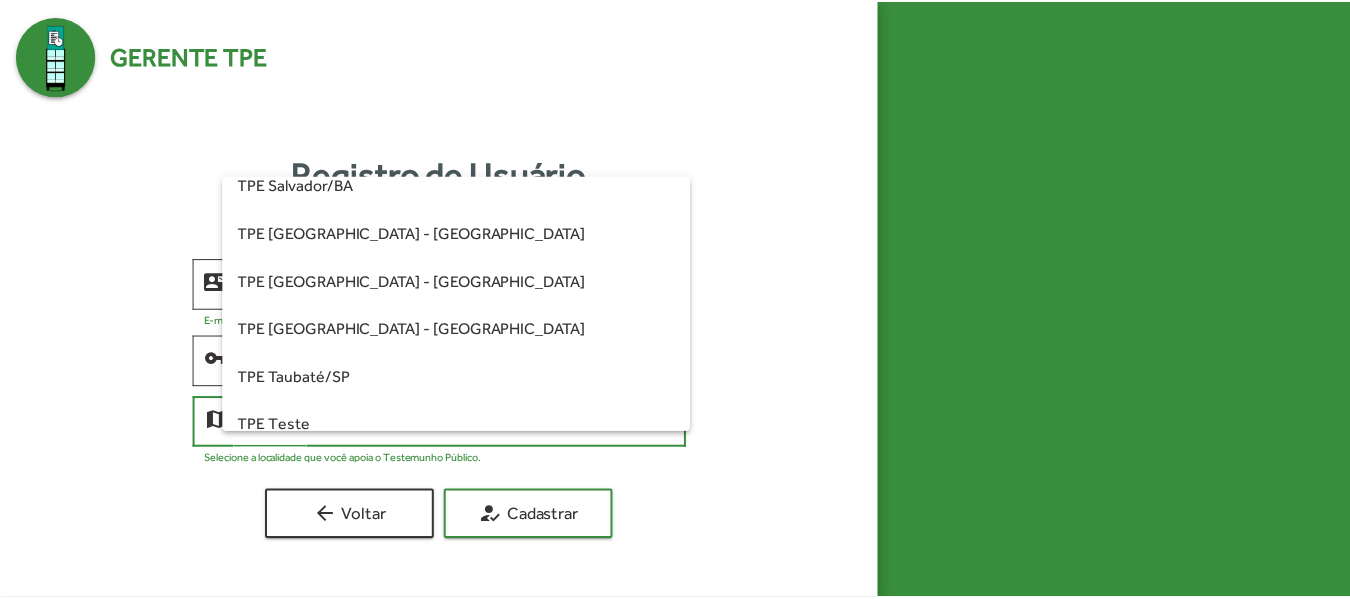 scroll, scrollTop: 560, scrollLeft: 0, axis: vertical 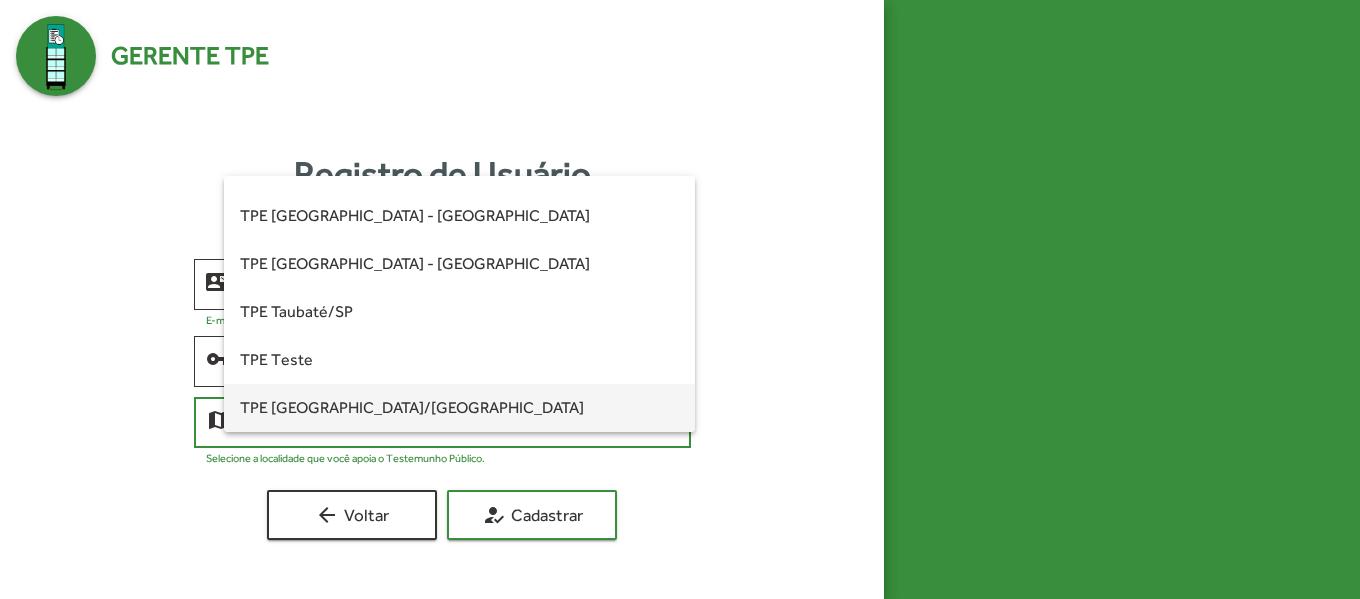 click on "TPE [GEOGRAPHIC_DATA]/[GEOGRAPHIC_DATA]" at bounding box center [459, 408] 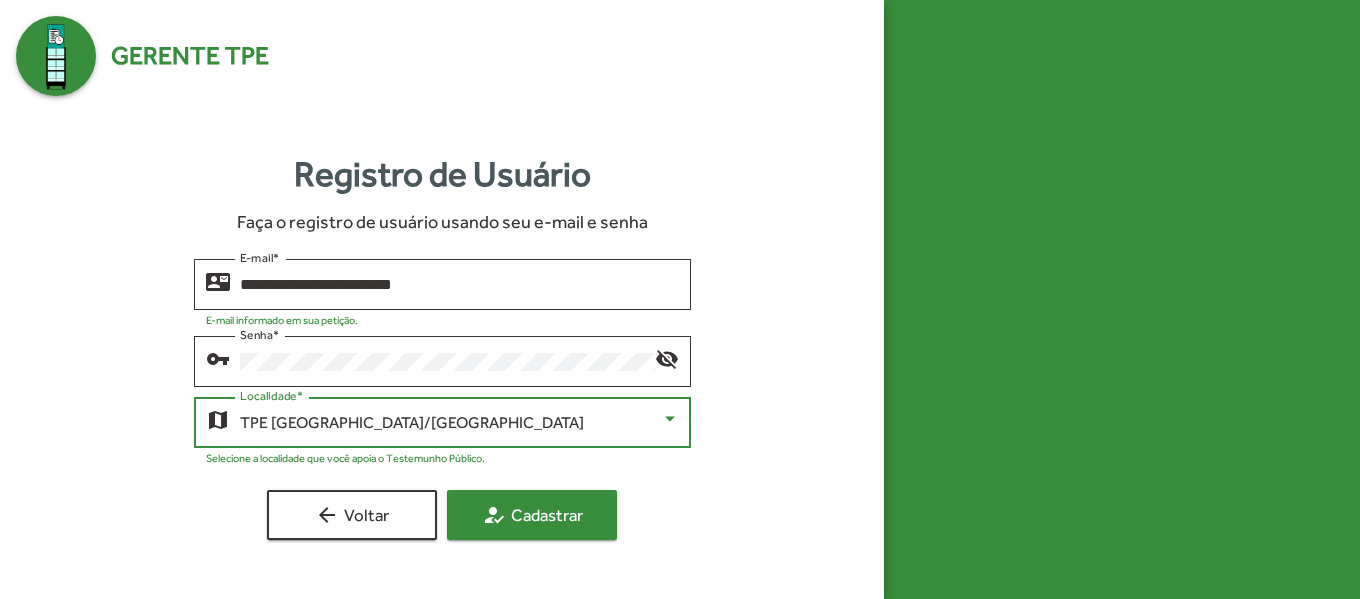 click on "how_to_reg  Cadastrar" 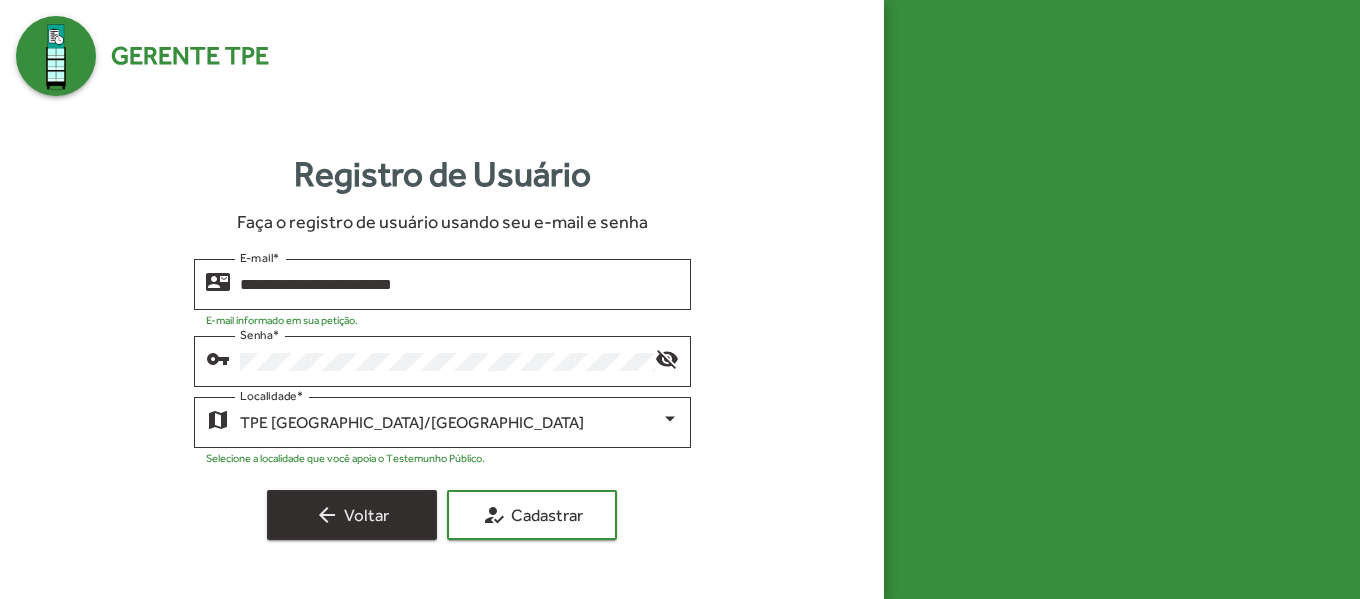 click on "arrow_back  Voltar" 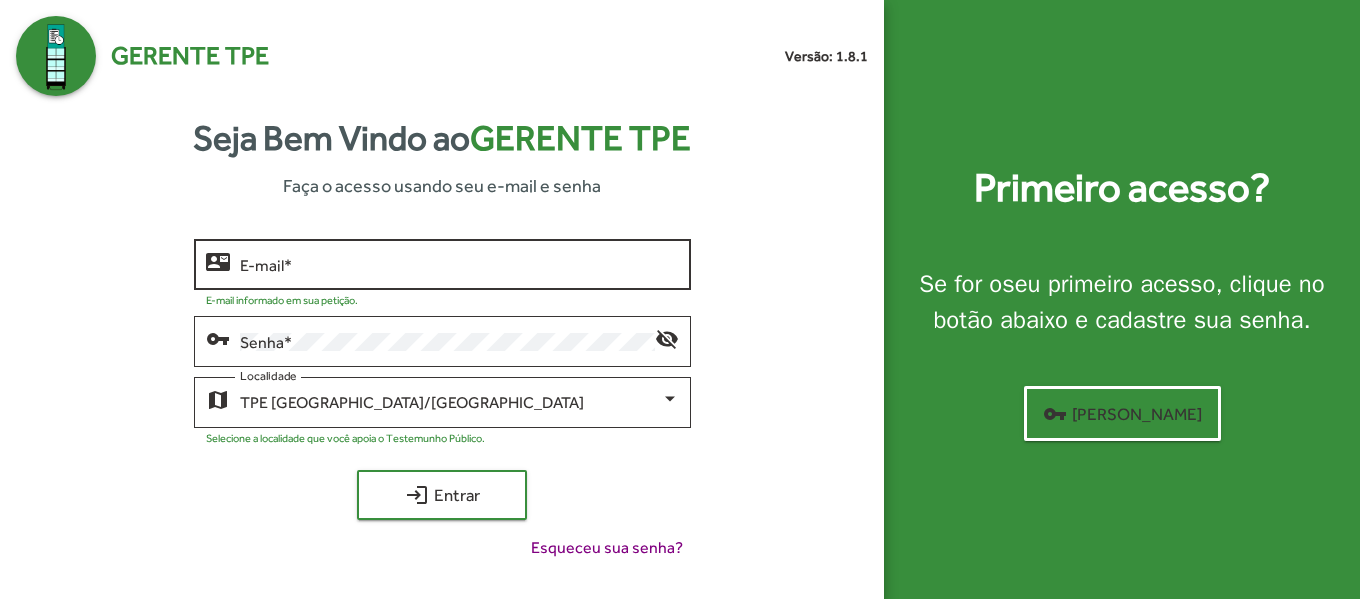 click on "E-mail   *" 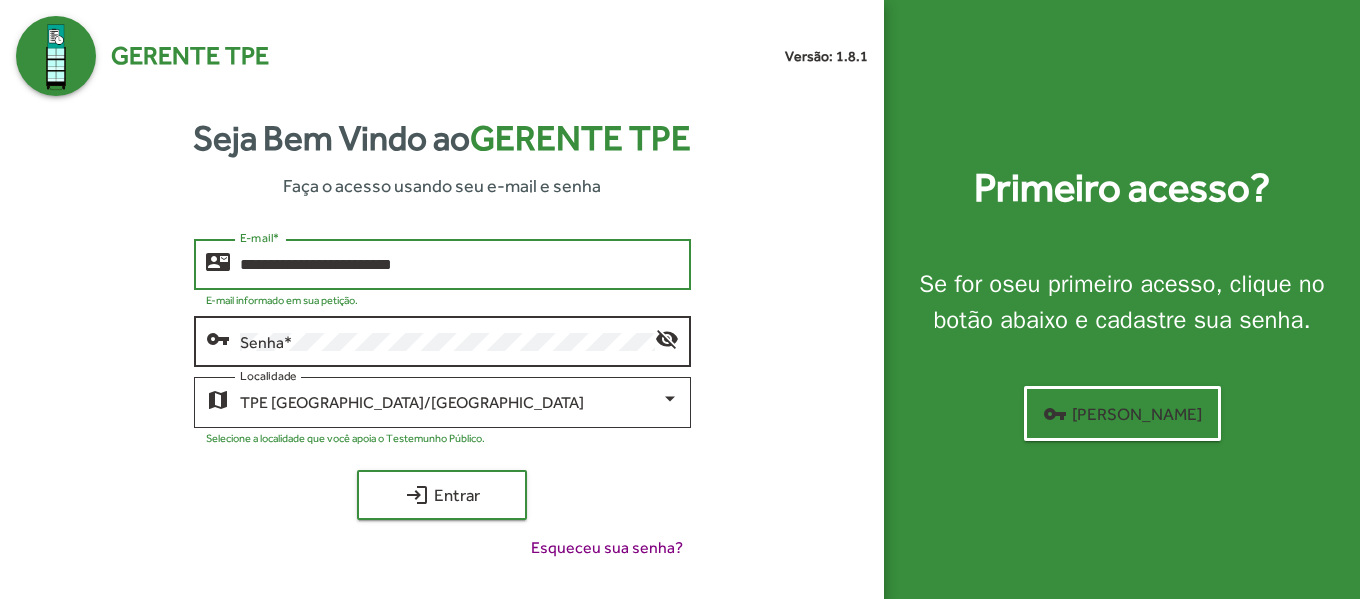 type on "**********" 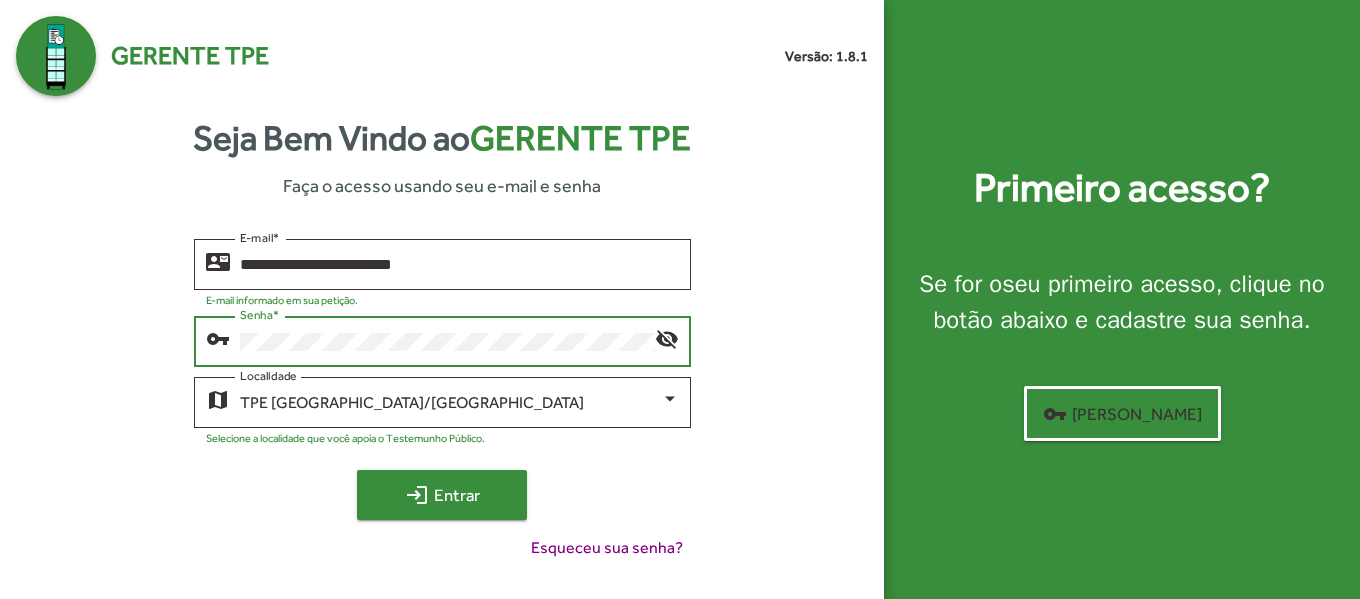 click on "login  Entrar" 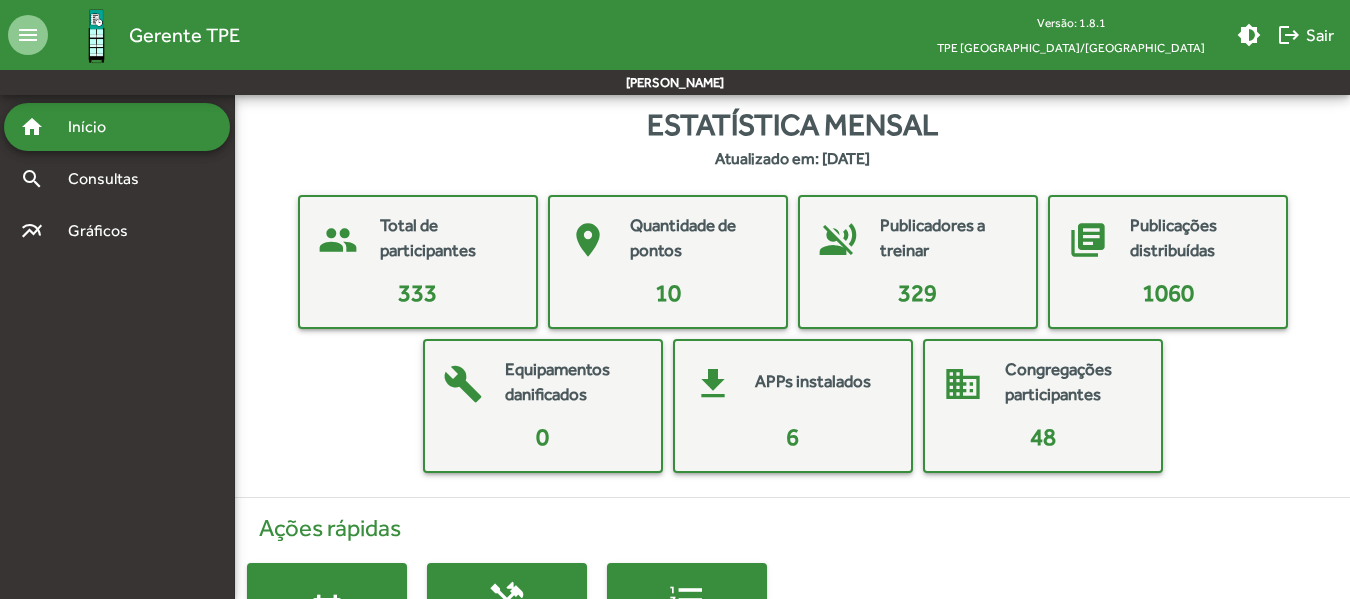 scroll, scrollTop: 0, scrollLeft: 0, axis: both 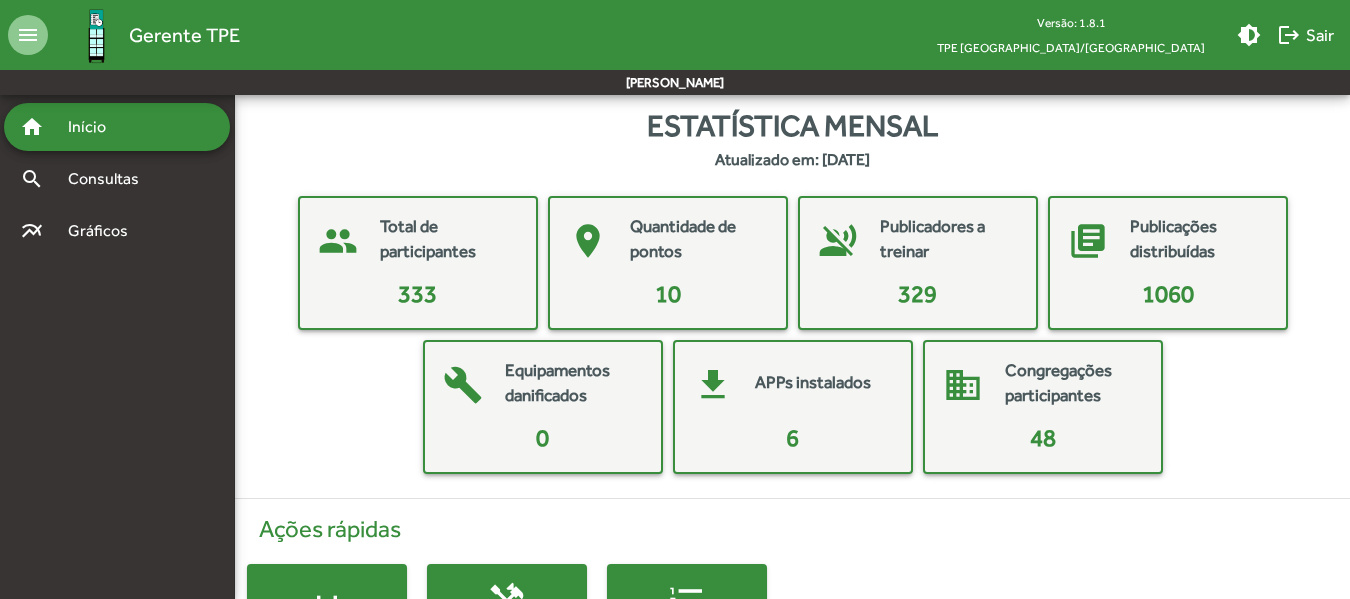 click on "Quantidade de pontos" 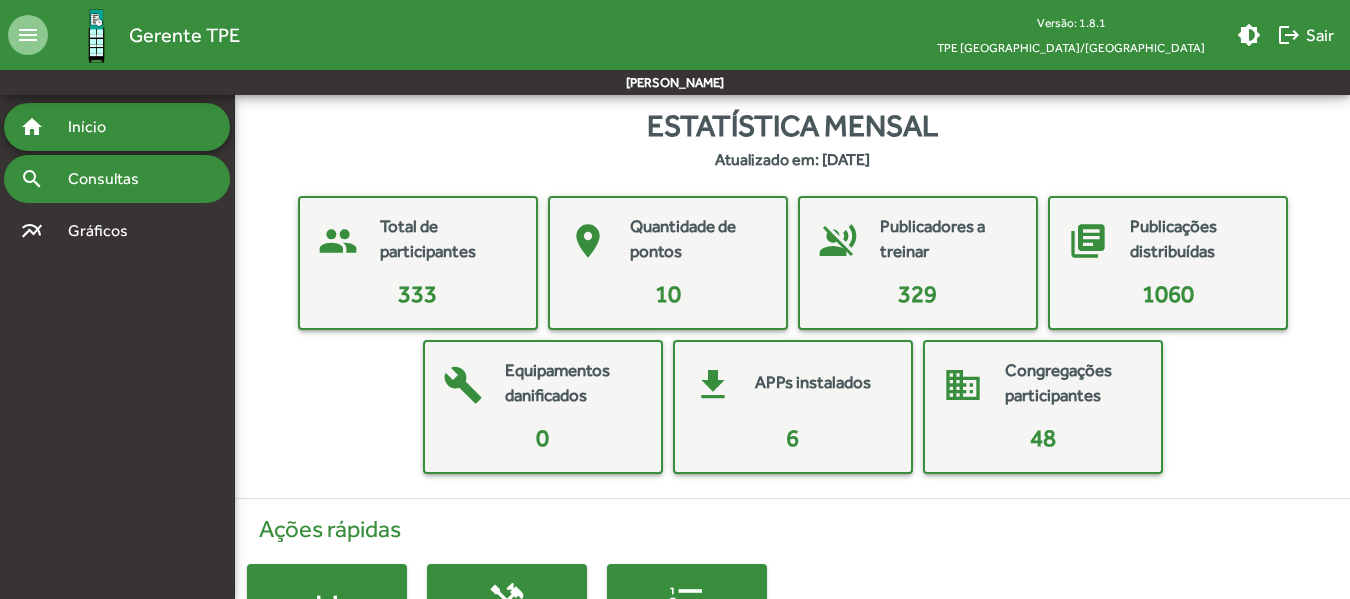 click on "Consultas" at bounding box center (110, 179) 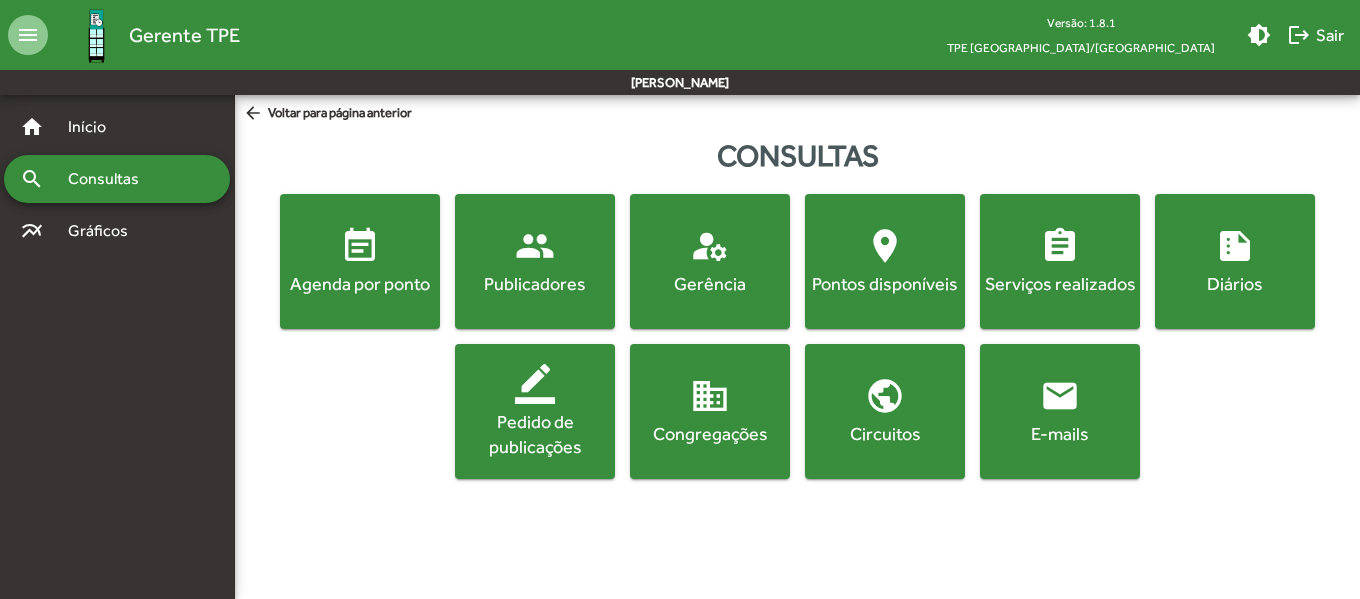 click on "location_on" 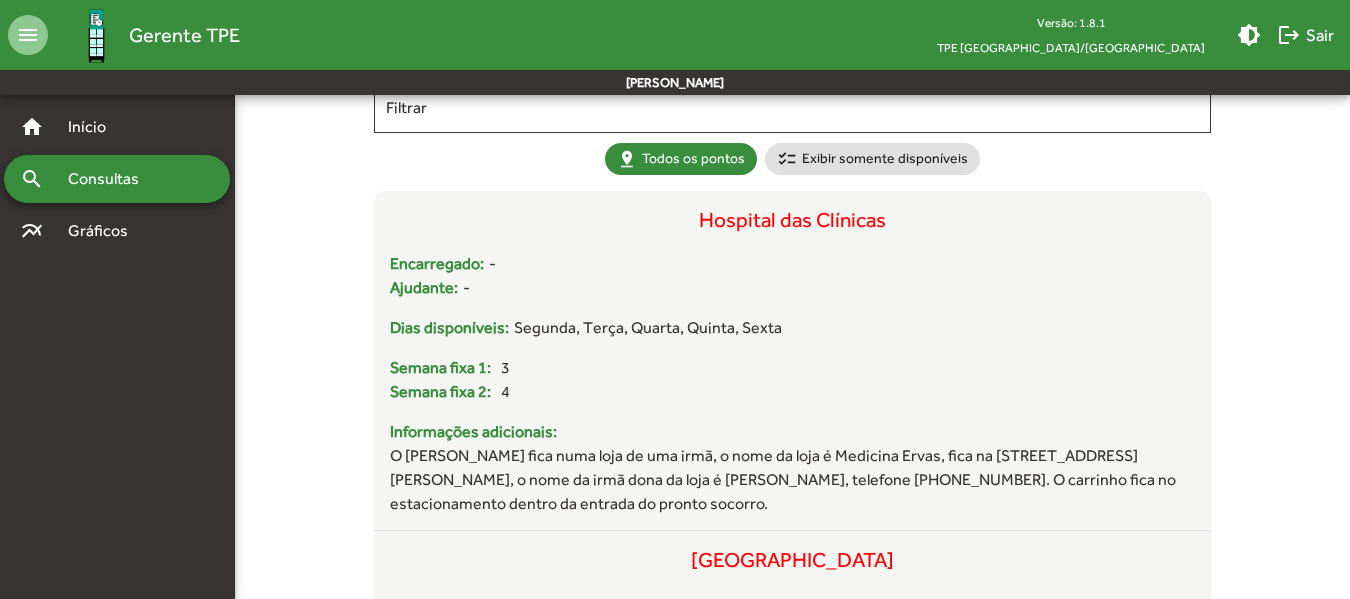 scroll, scrollTop: 0, scrollLeft: 0, axis: both 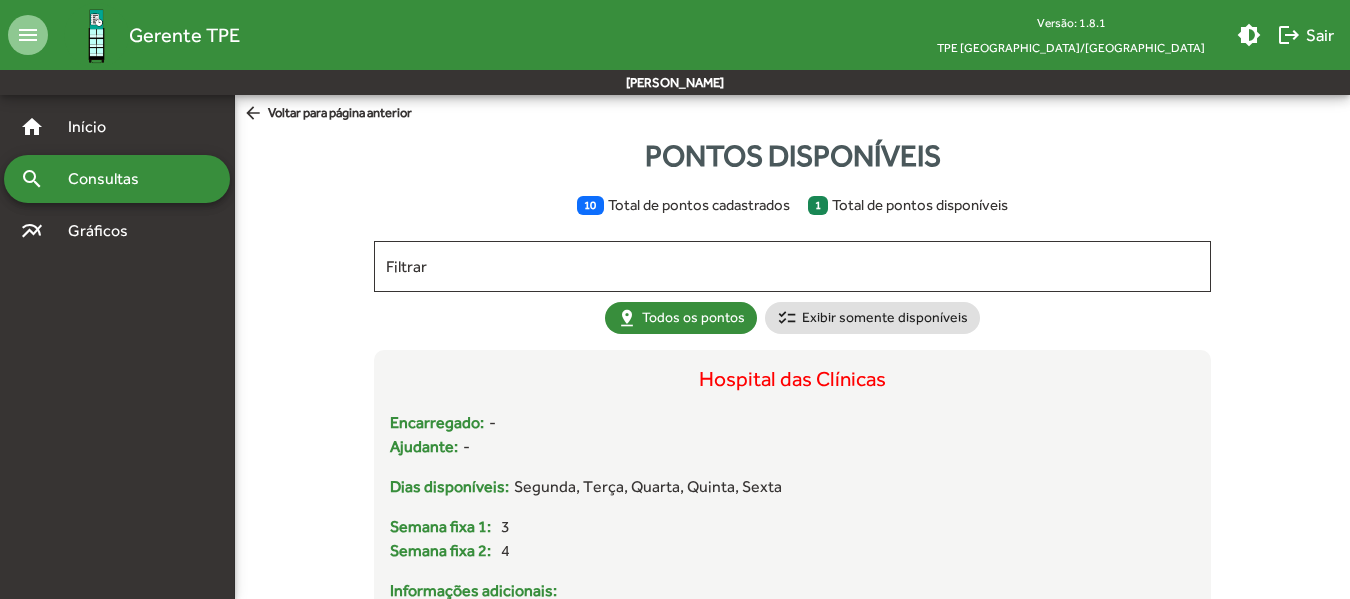 click on "Consultas" at bounding box center (110, 179) 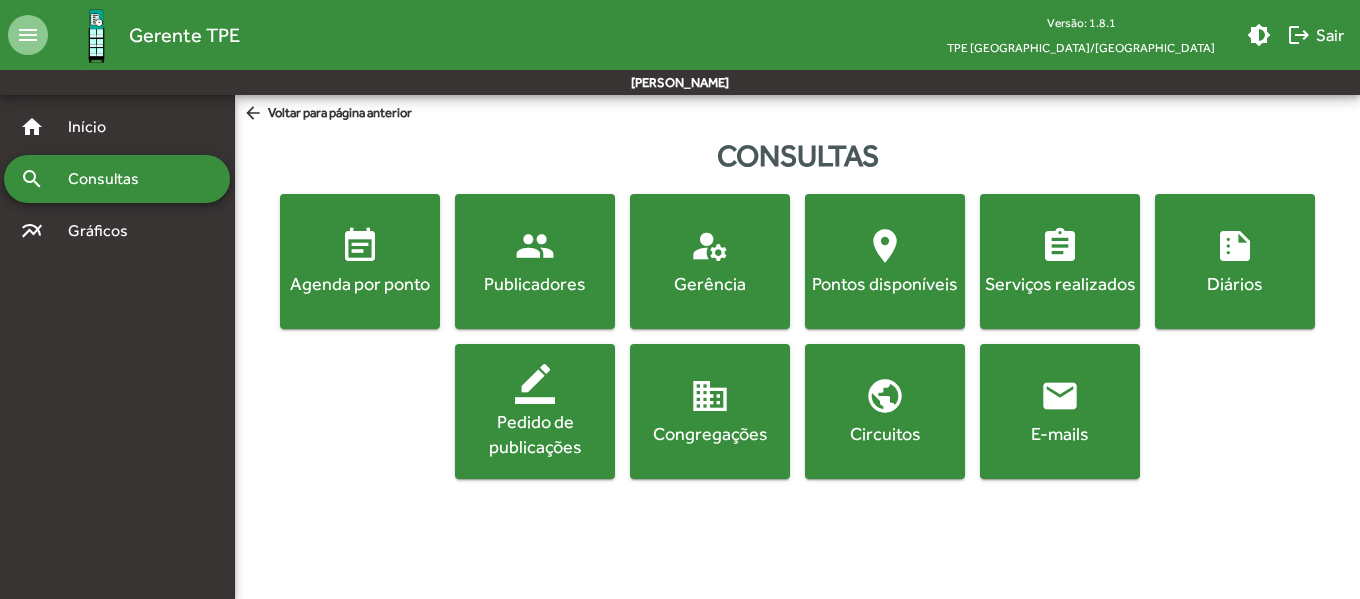 click on "location_on" 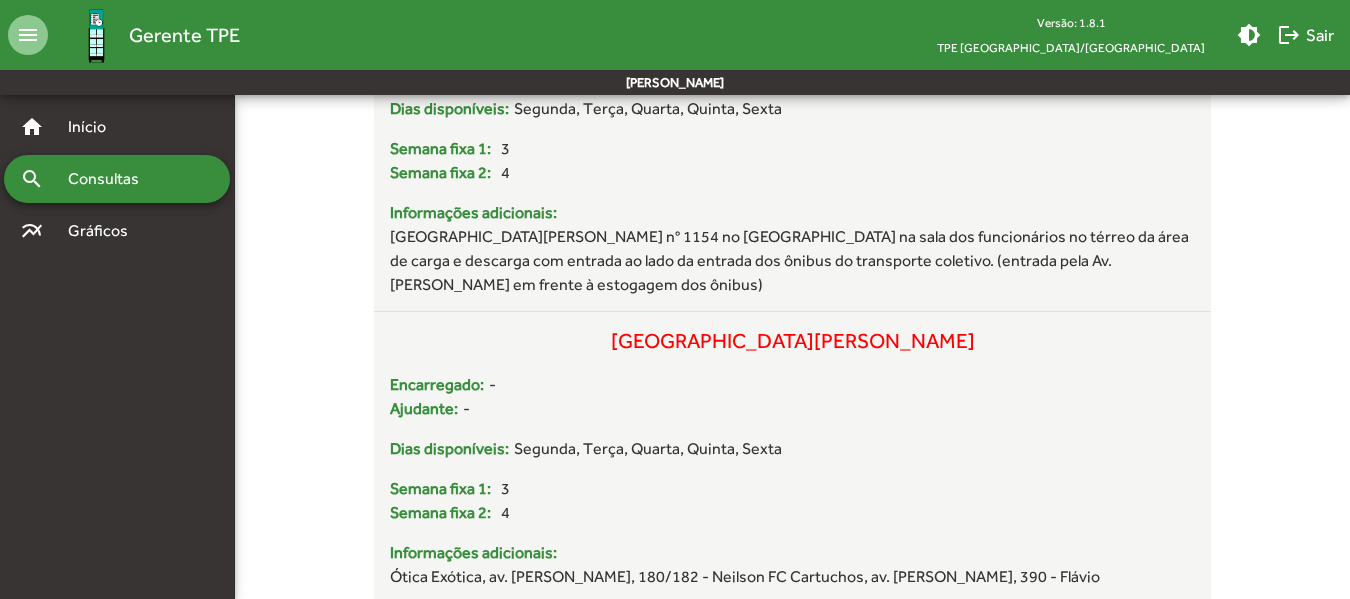 scroll, scrollTop: 1300, scrollLeft: 0, axis: vertical 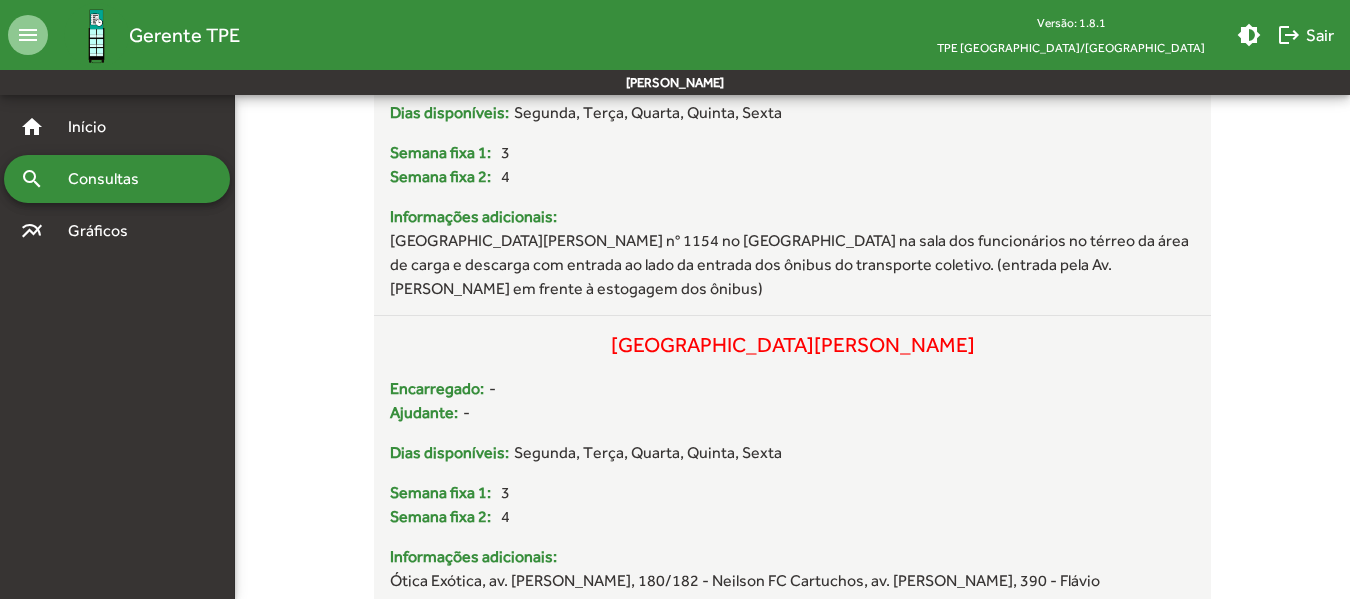 click on "Encarregado: - Ajudante: -" 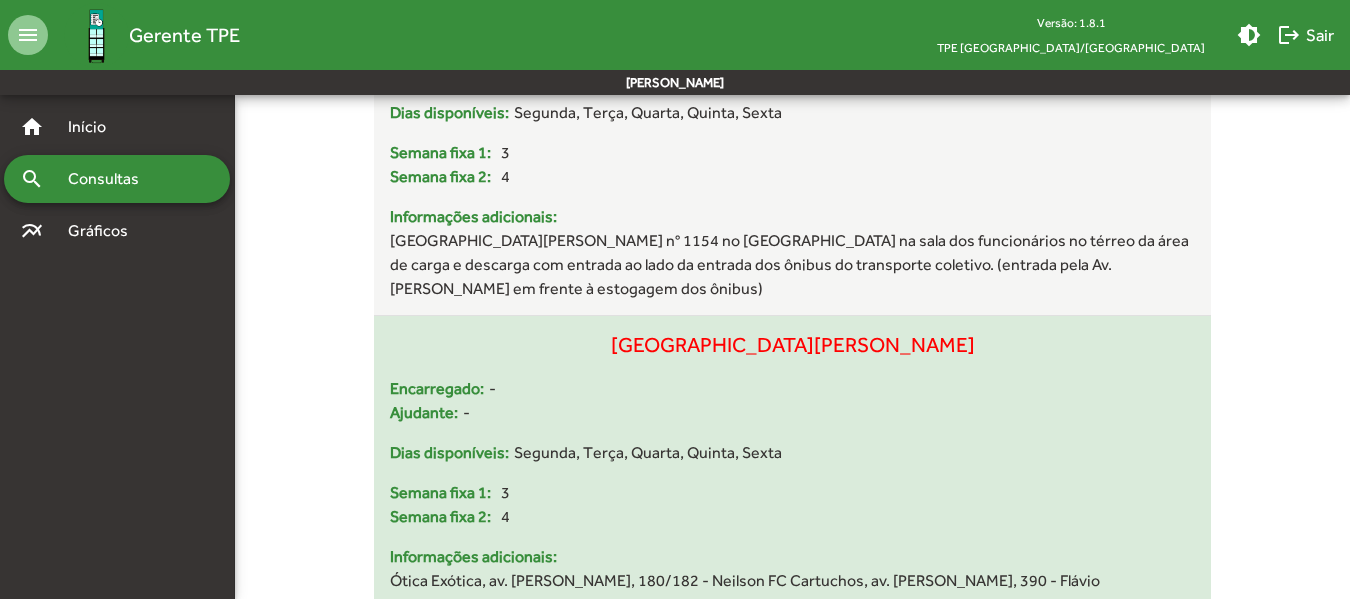 click on "Dias disponíveis: Segunda, Terça, Quarta, Quinta, Sexta" 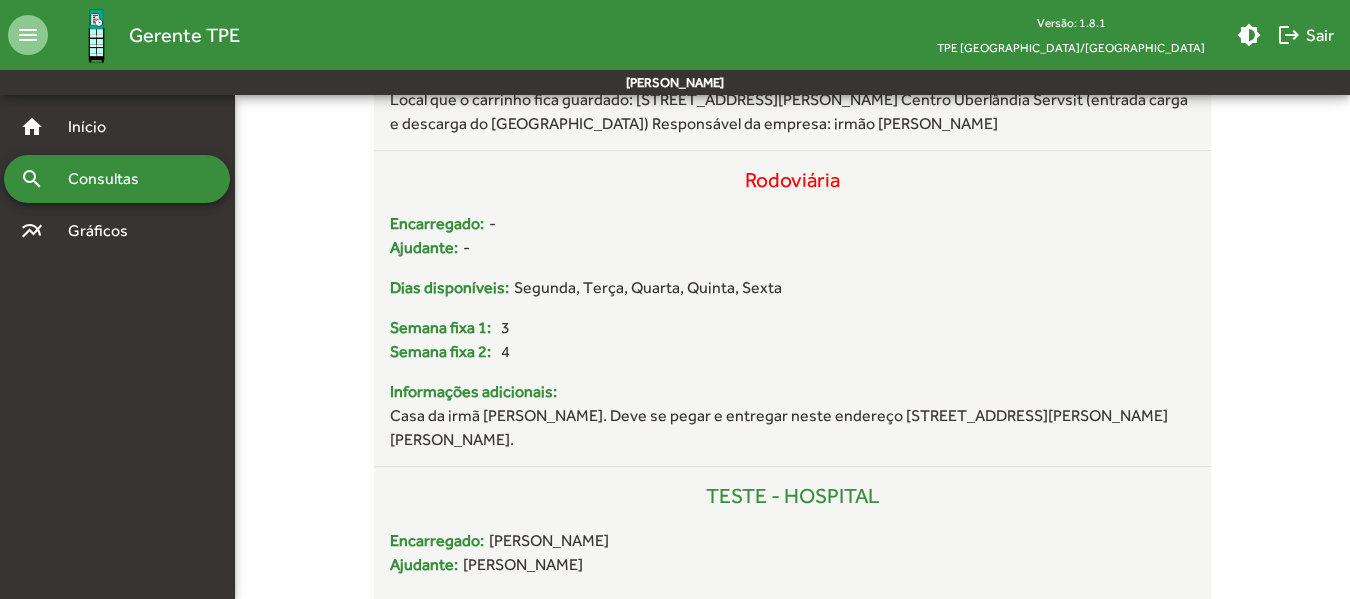 scroll, scrollTop: 2100, scrollLeft: 0, axis: vertical 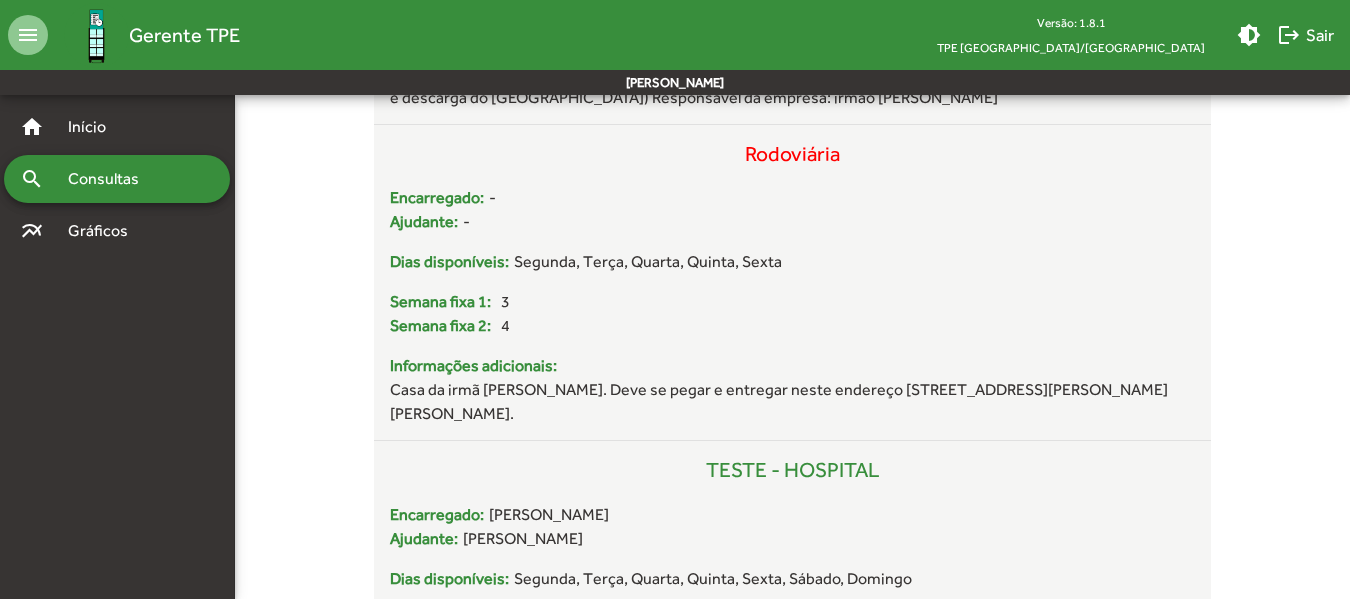 click on "Consultas" at bounding box center (110, 179) 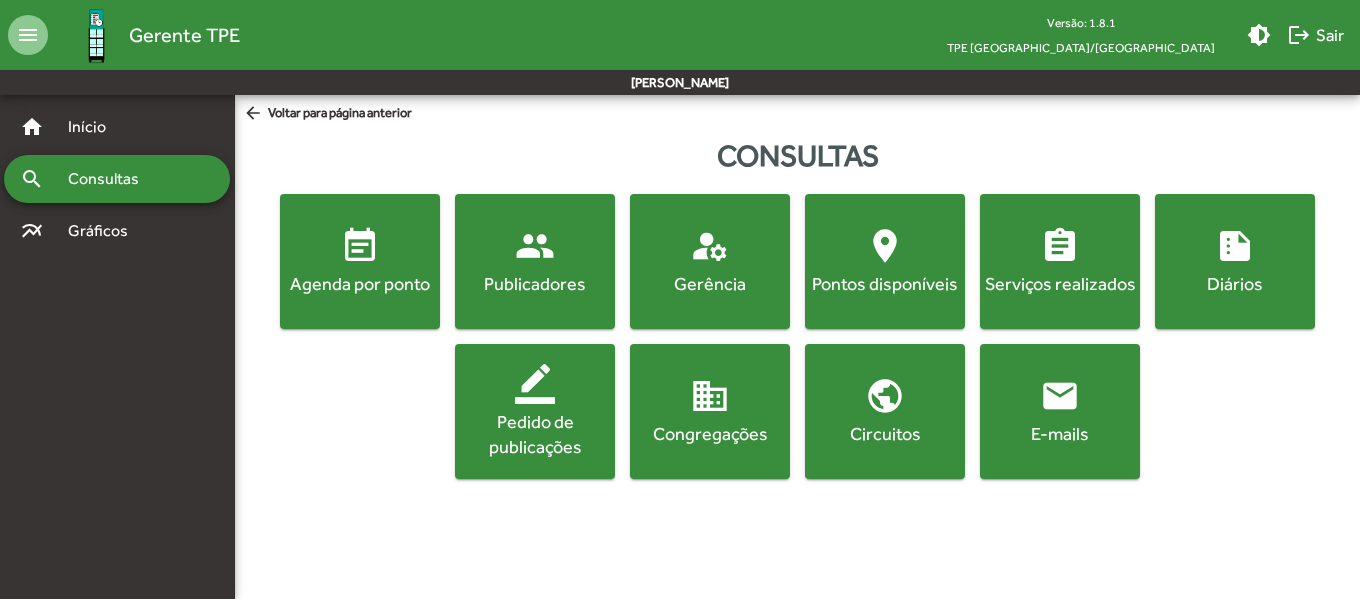 click on "event_note  Agenda por ponto" 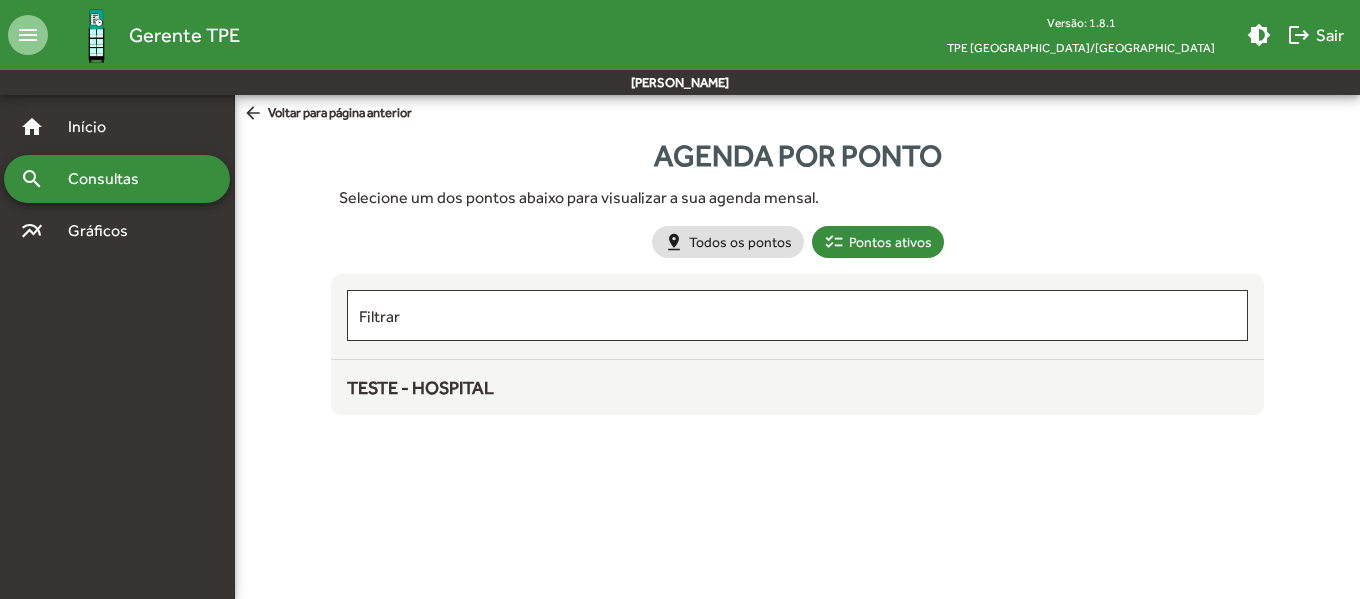 click on "TESTE - HOSPITAL" 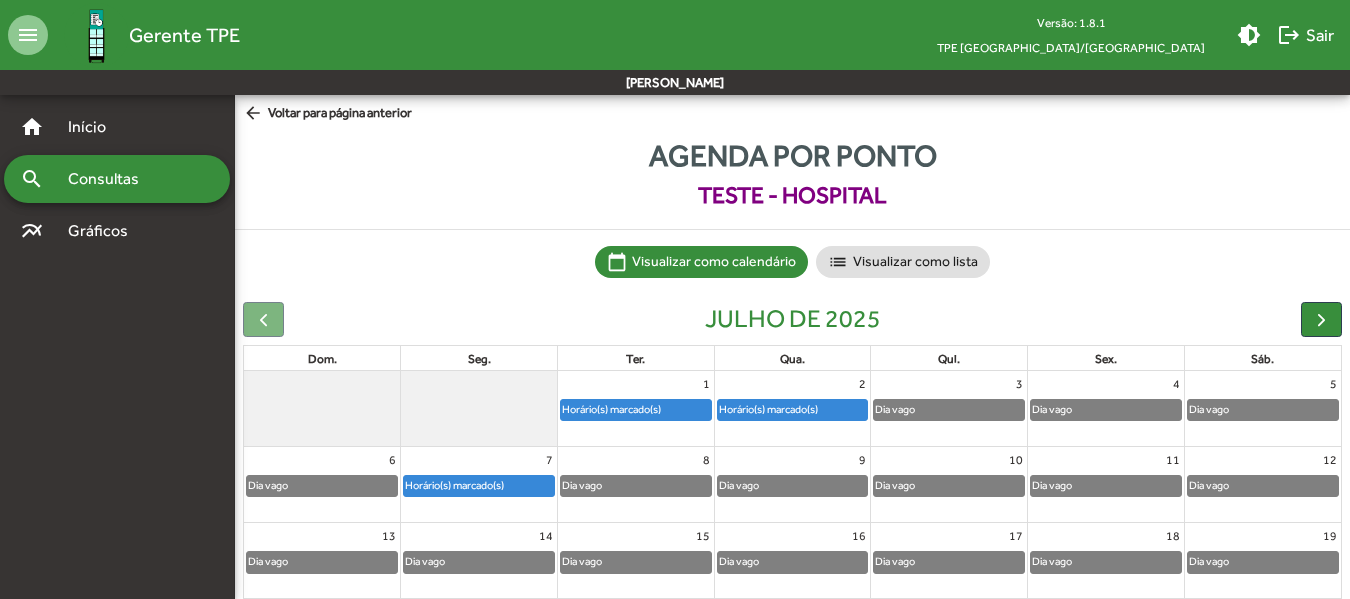 scroll, scrollTop: 100, scrollLeft: 0, axis: vertical 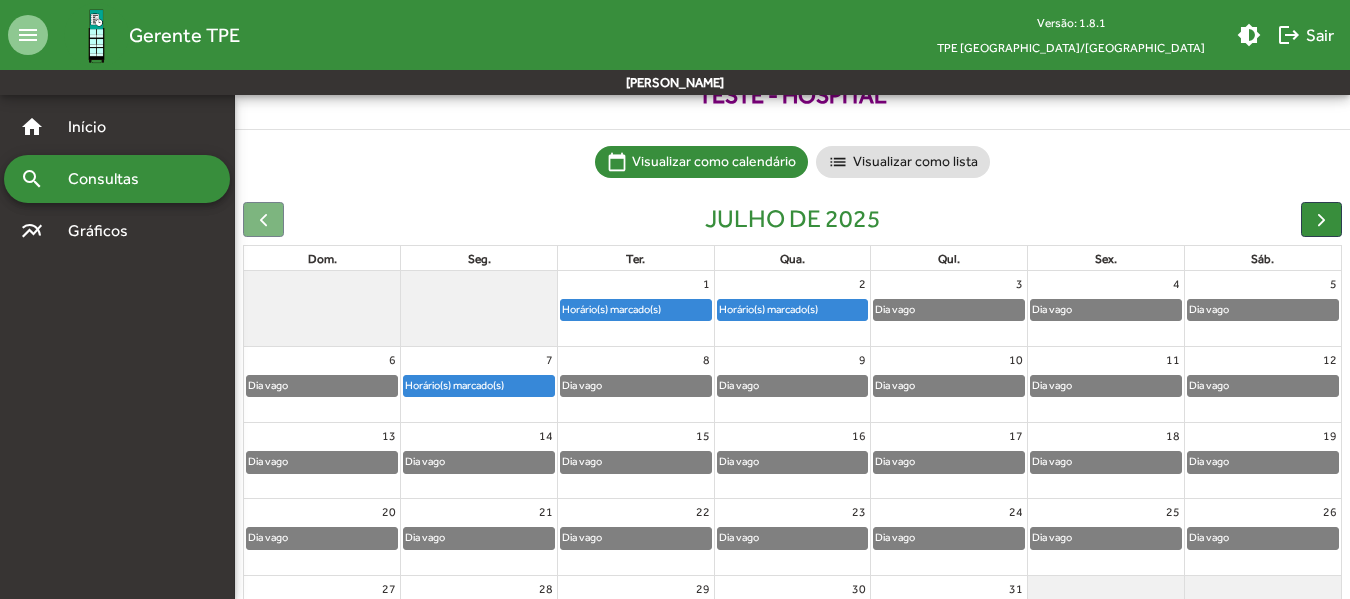 click on "Horário(s) marcado(s)" 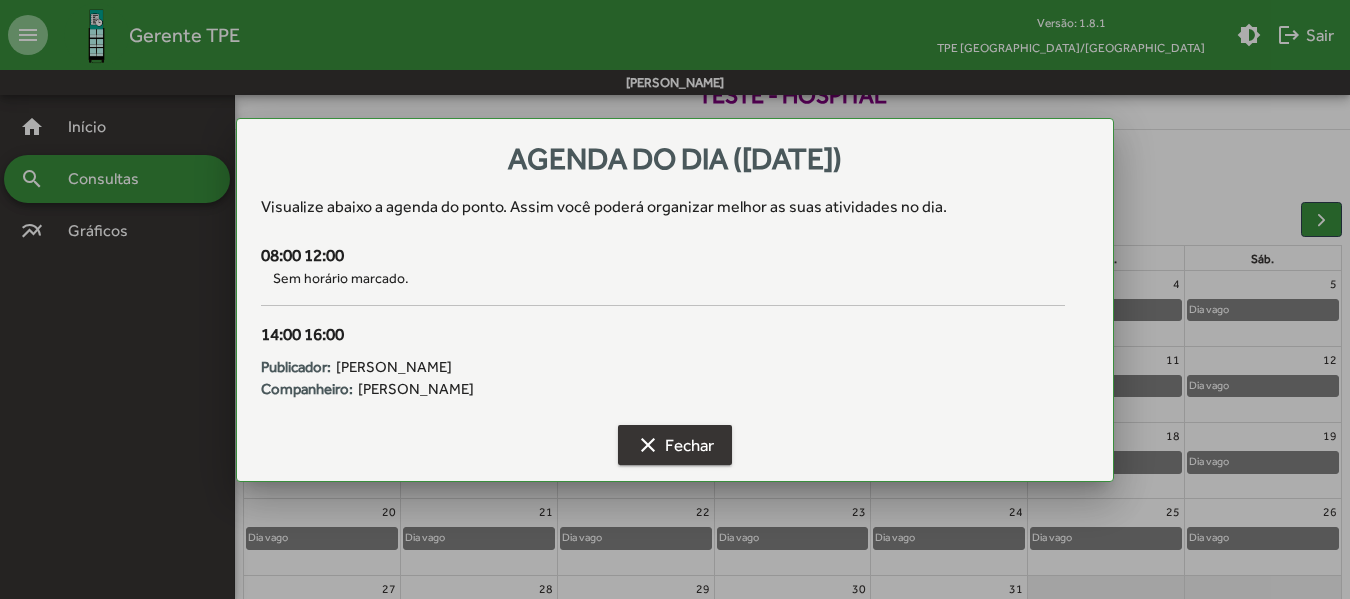 click on "clear  Fechar" at bounding box center [675, 445] 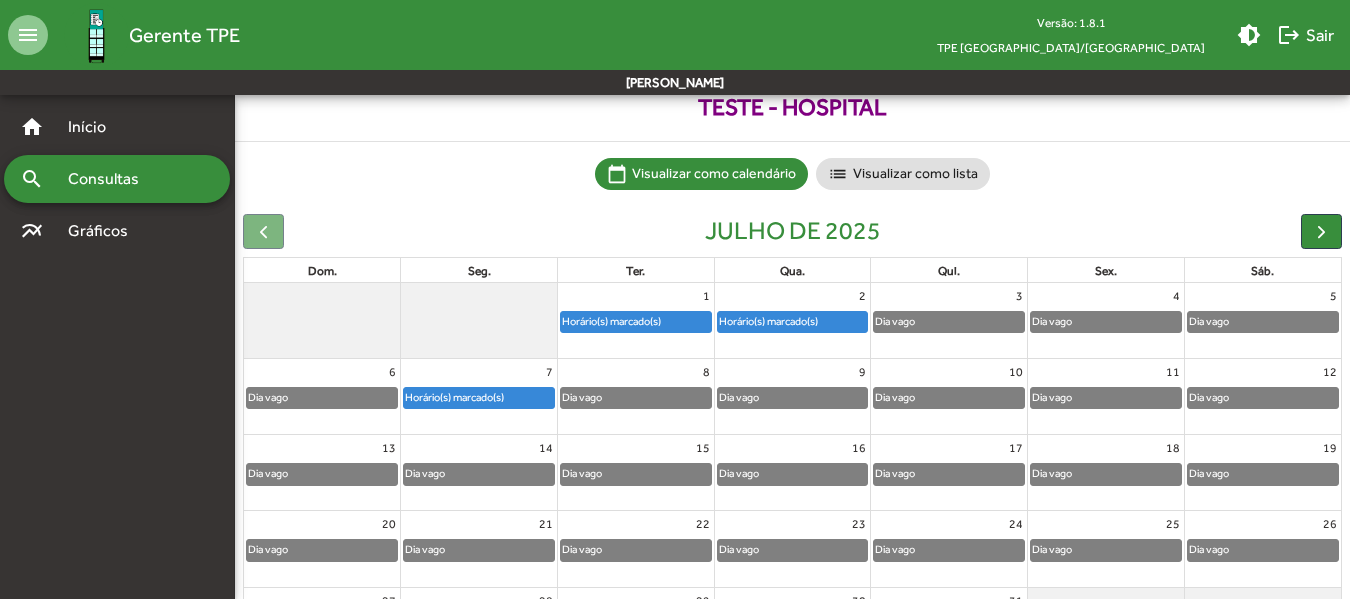 scroll, scrollTop: 0, scrollLeft: 0, axis: both 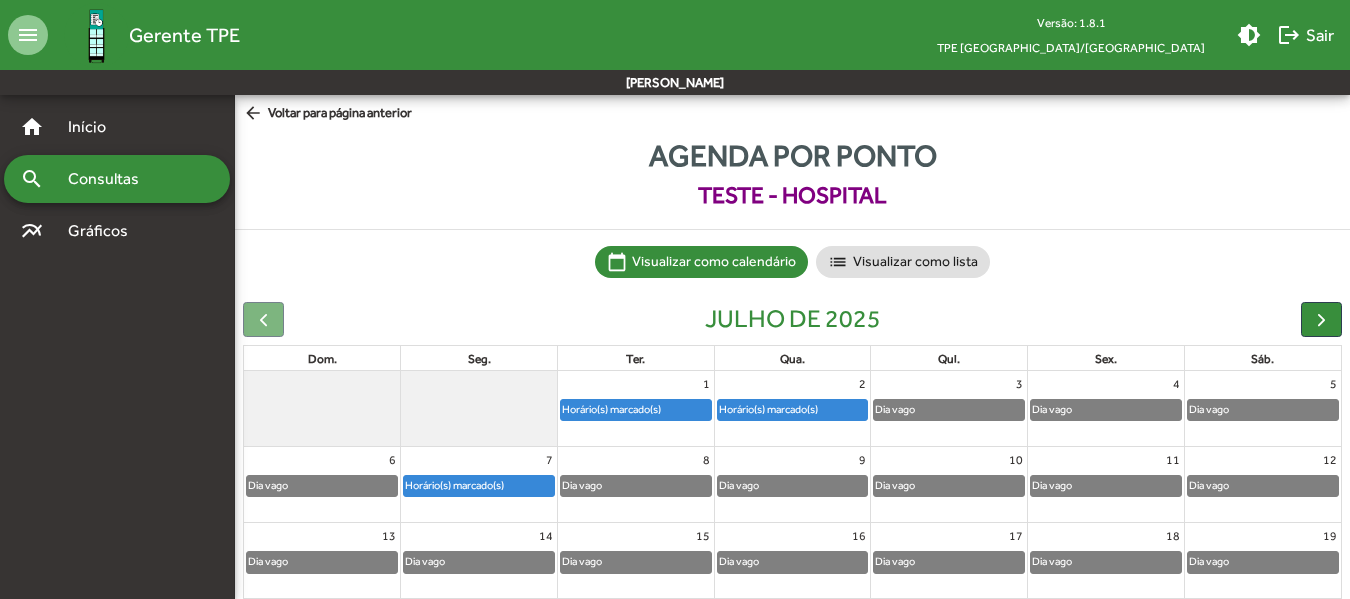 click on "Consultas" at bounding box center [110, 179] 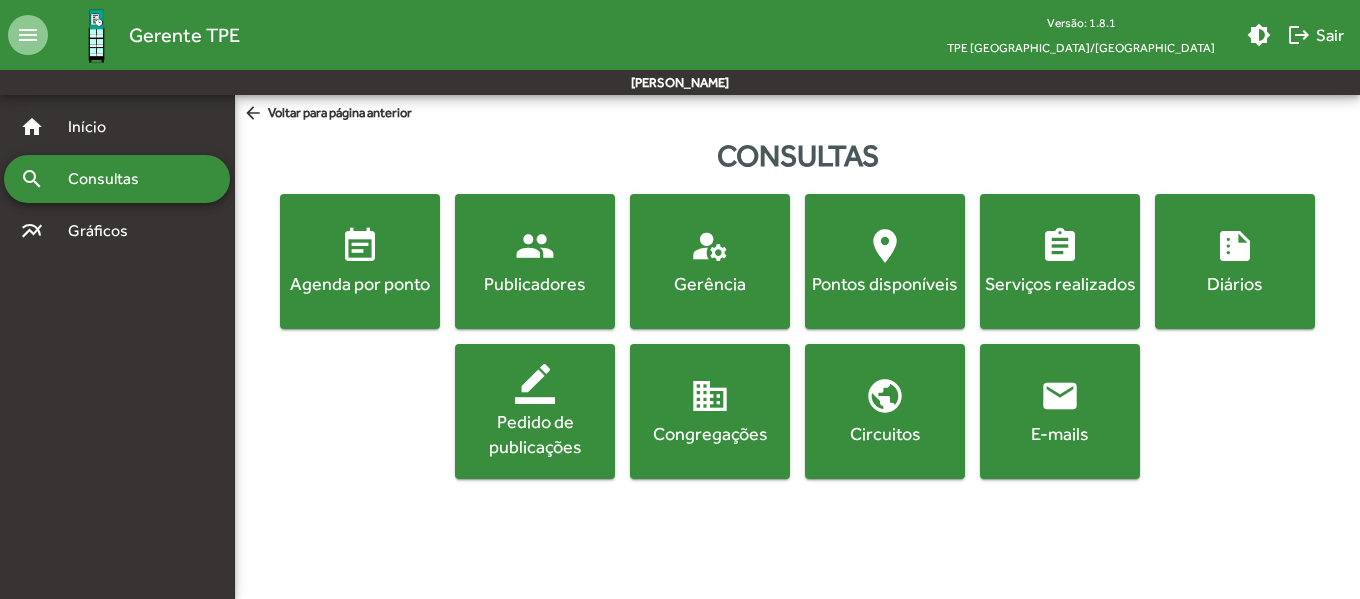 click on "people  Publicadores" 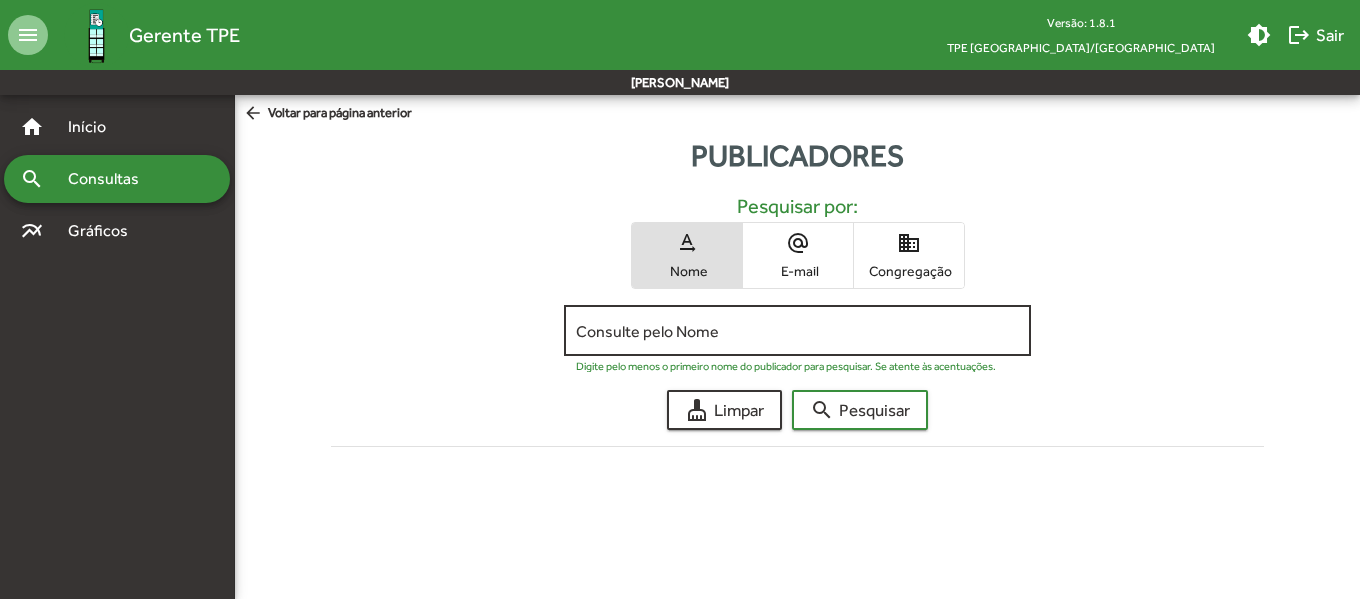 click on "Consulte pelo Nome" at bounding box center (797, 331) 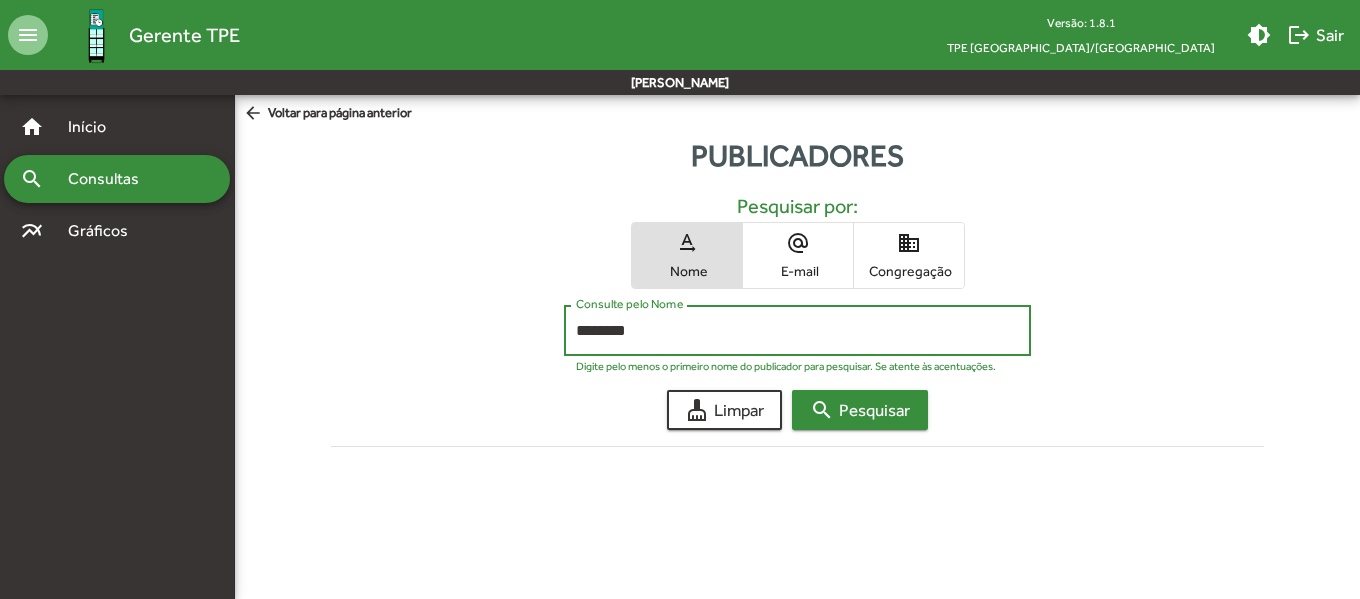 click on "search  Pesquisar" 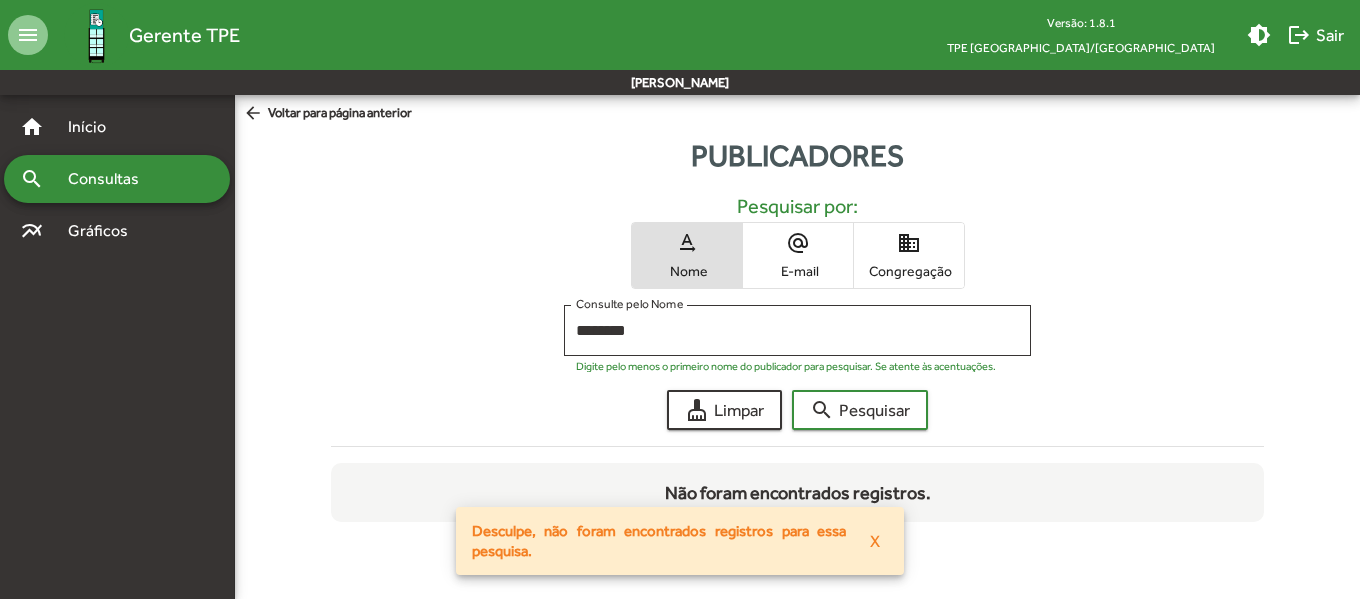 click on "X" at bounding box center (875, 541) 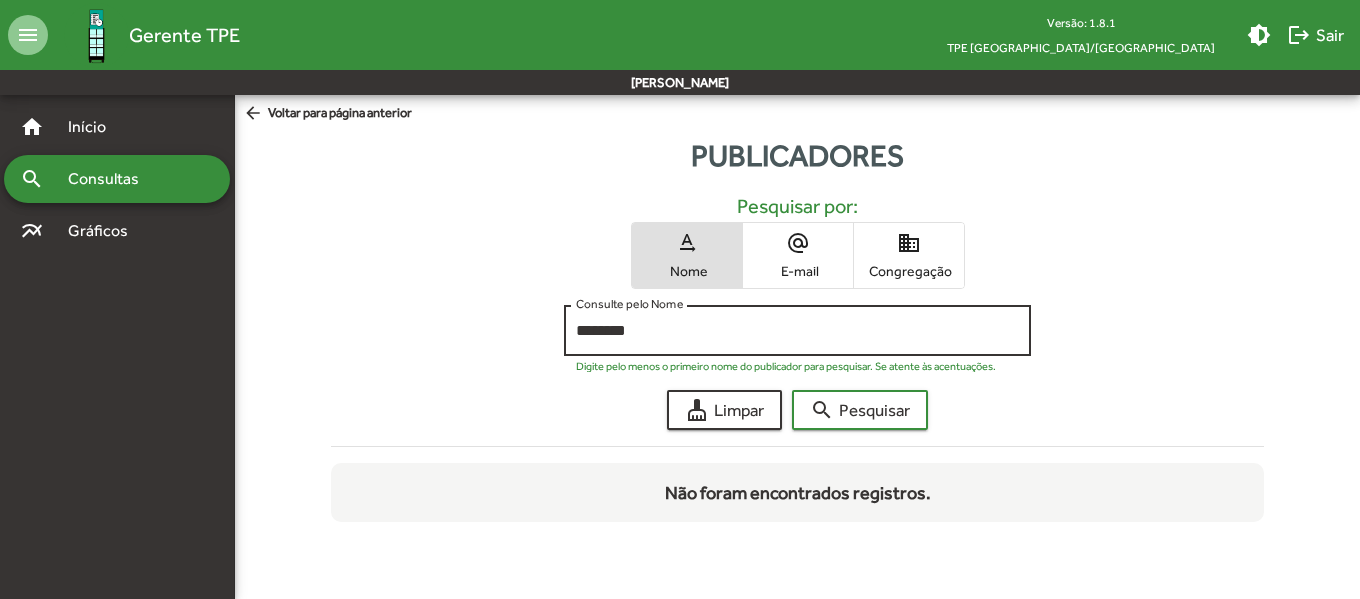 click on "********" at bounding box center (797, 331) 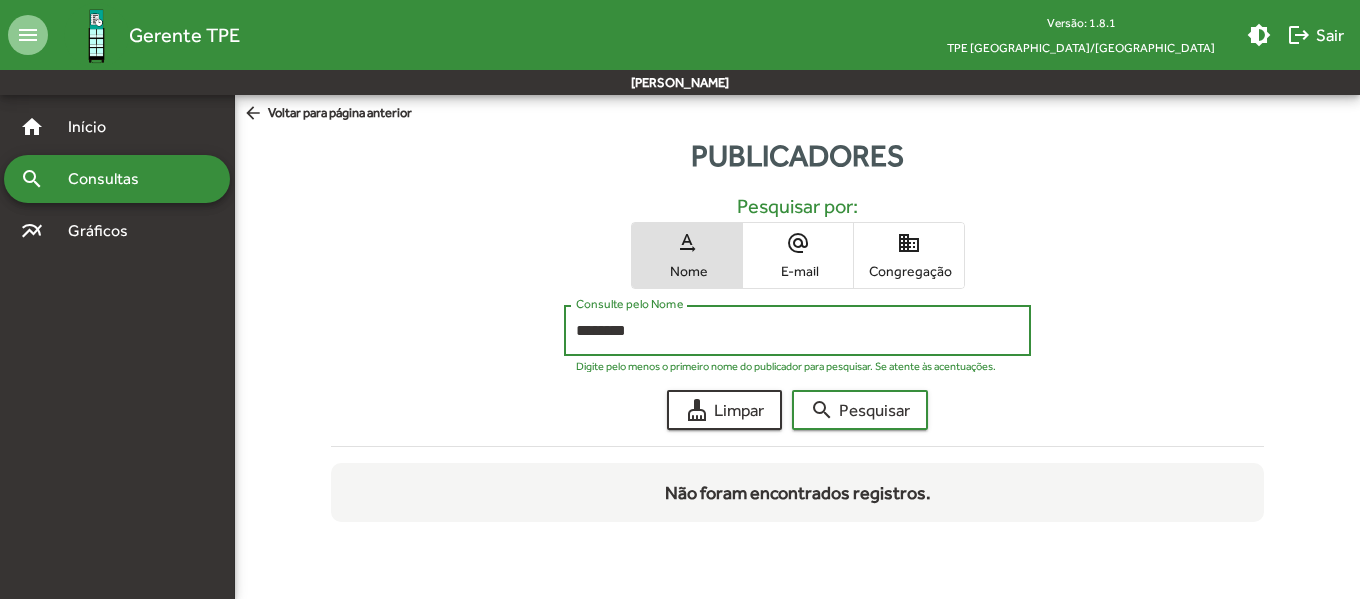 click on "********" at bounding box center (797, 331) 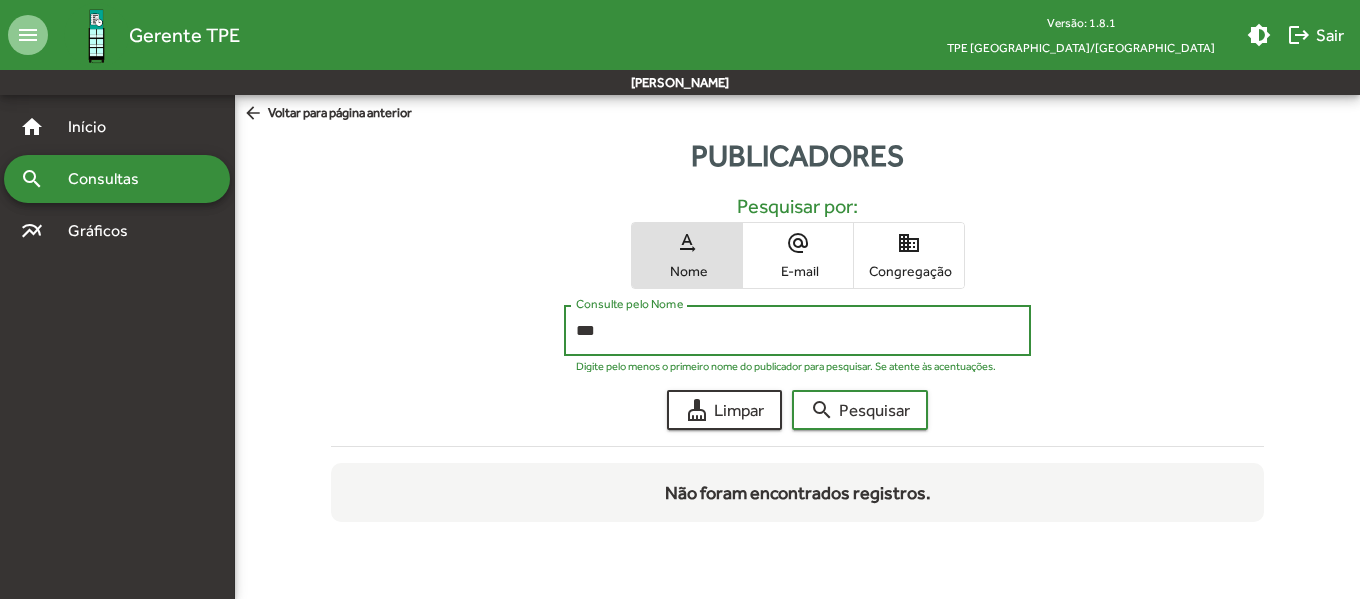 type on "***" 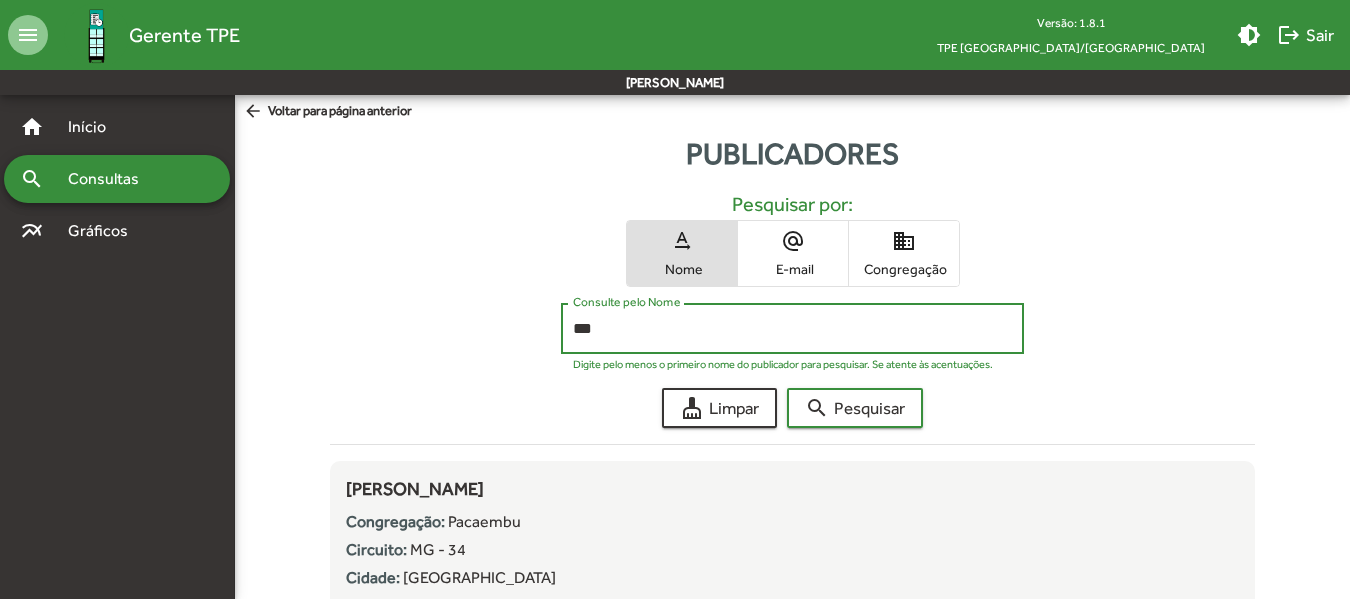 scroll, scrollTop: 0, scrollLeft: 0, axis: both 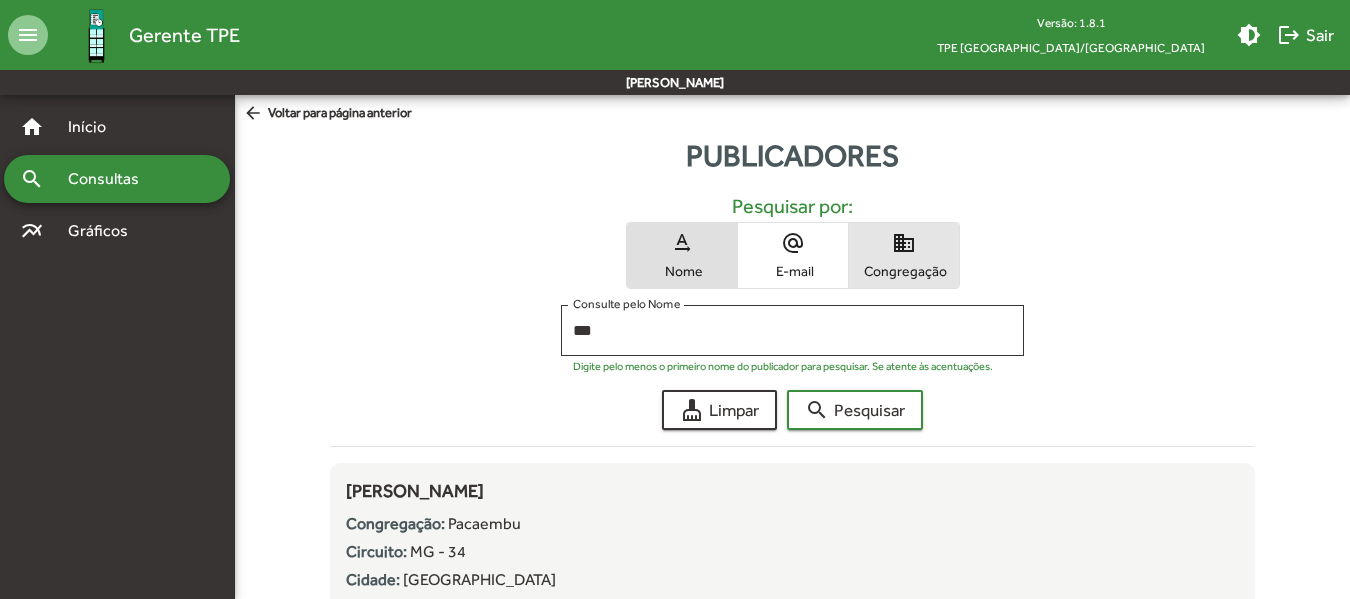 click on "domain Congregação" at bounding box center (904, 255) 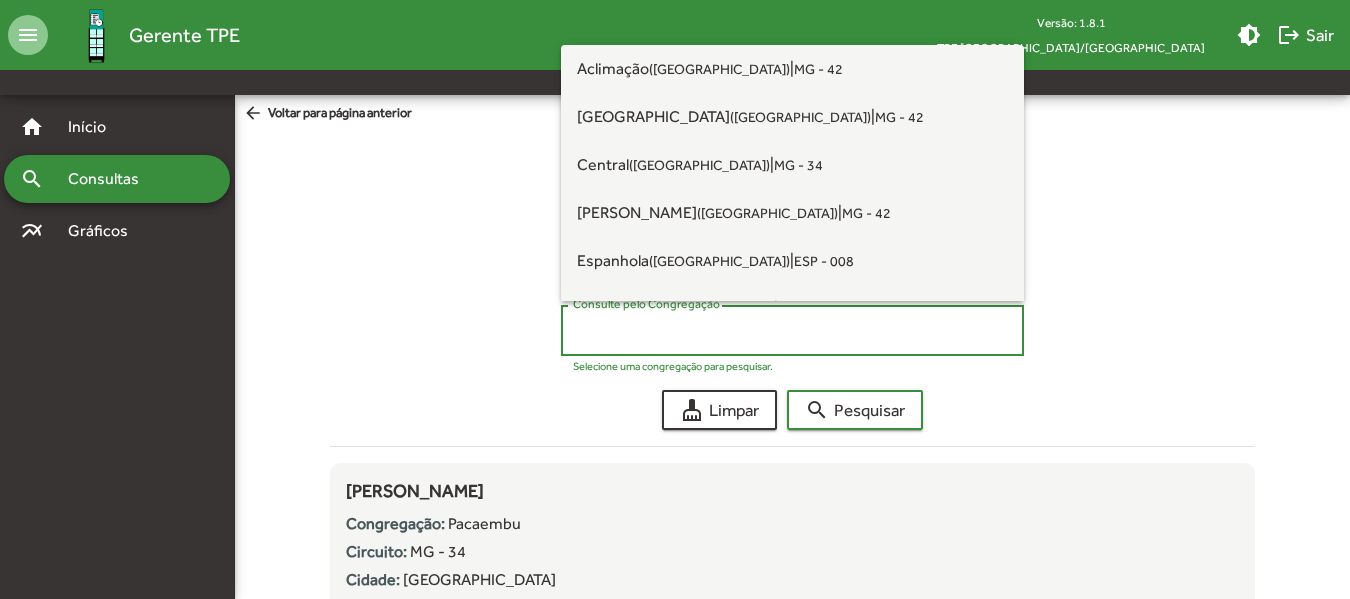 click on "Consulte pelo Congregação" at bounding box center [792, 331] 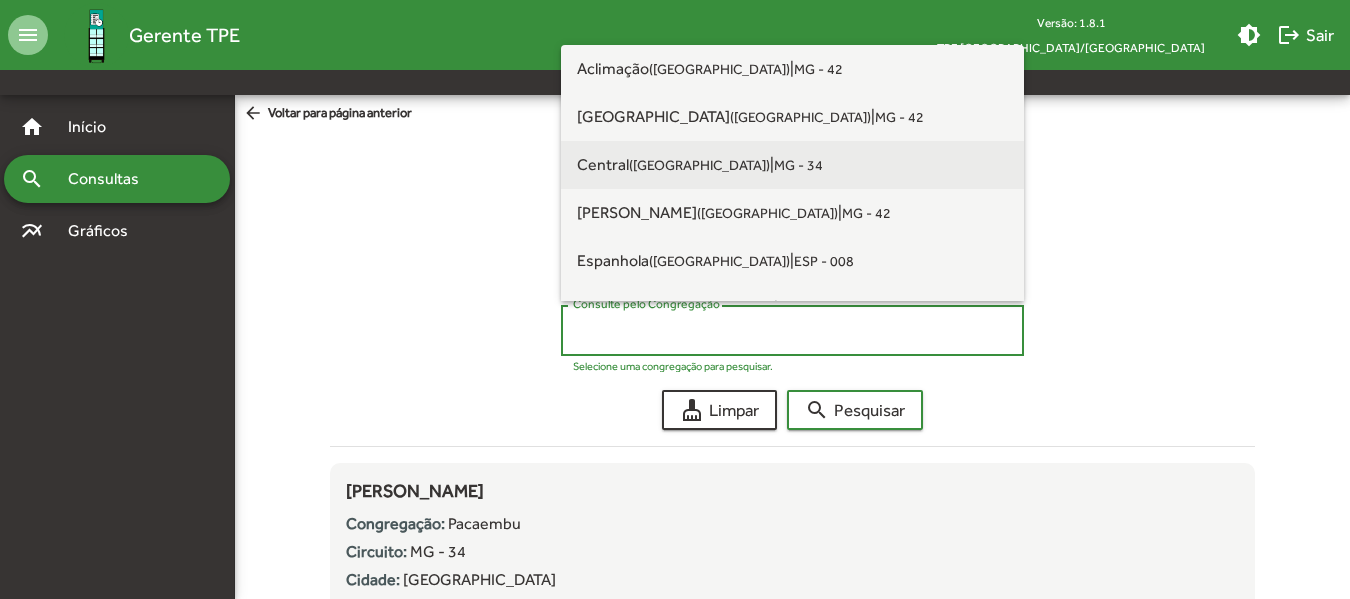 click on "(Uberlândia)" at bounding box center (699, 165) 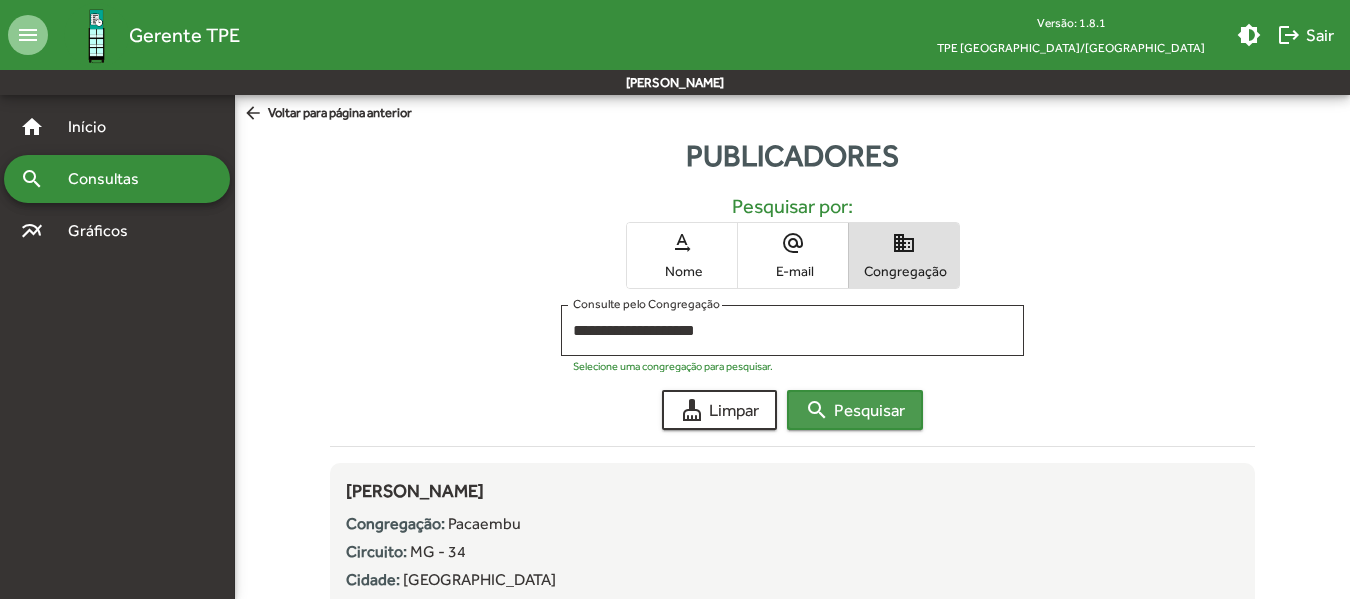 drag, startPoint x: 846, startPoint y: 410, endPoint x: 795, endPoint y: 397, distance: 52.63079 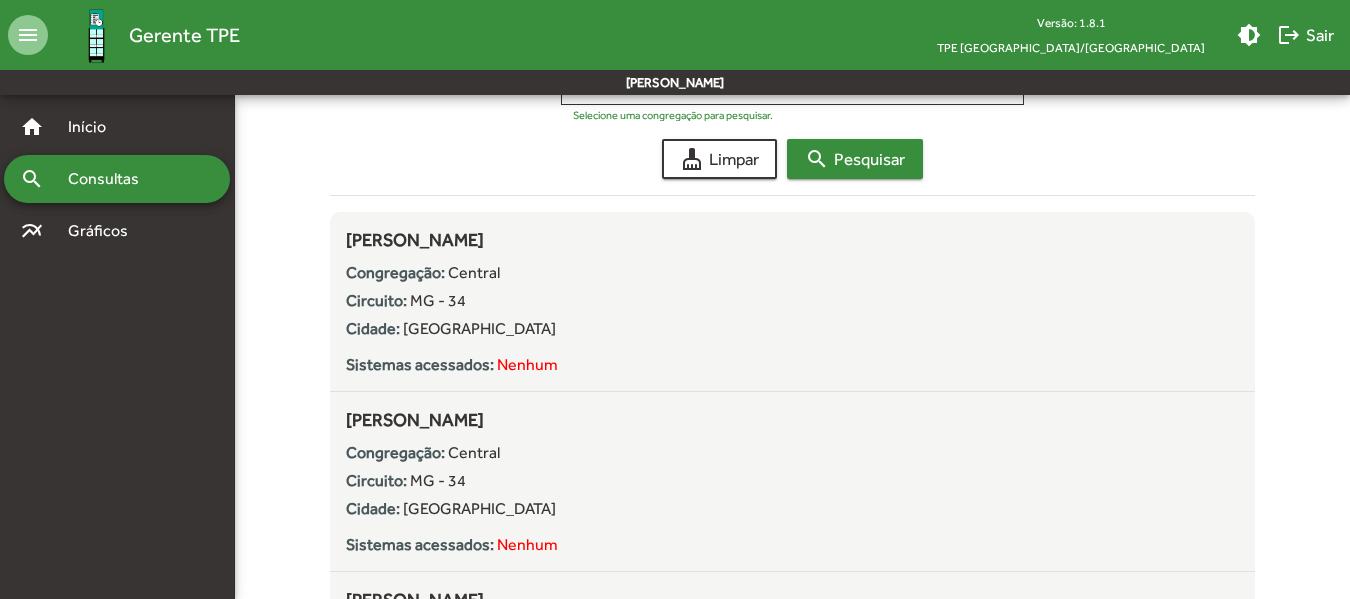 scroll, scrollTop: 0, scrollLeft: 0, axis: both 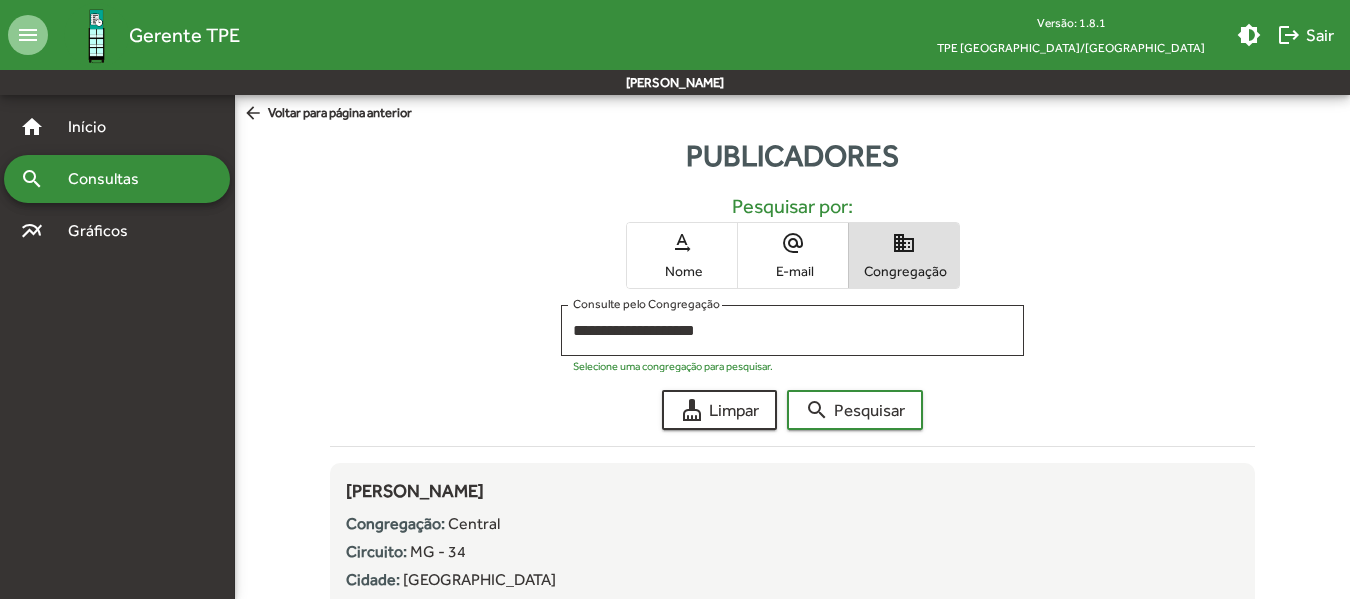 click on "Consultas" at bounding box center (110, 179) 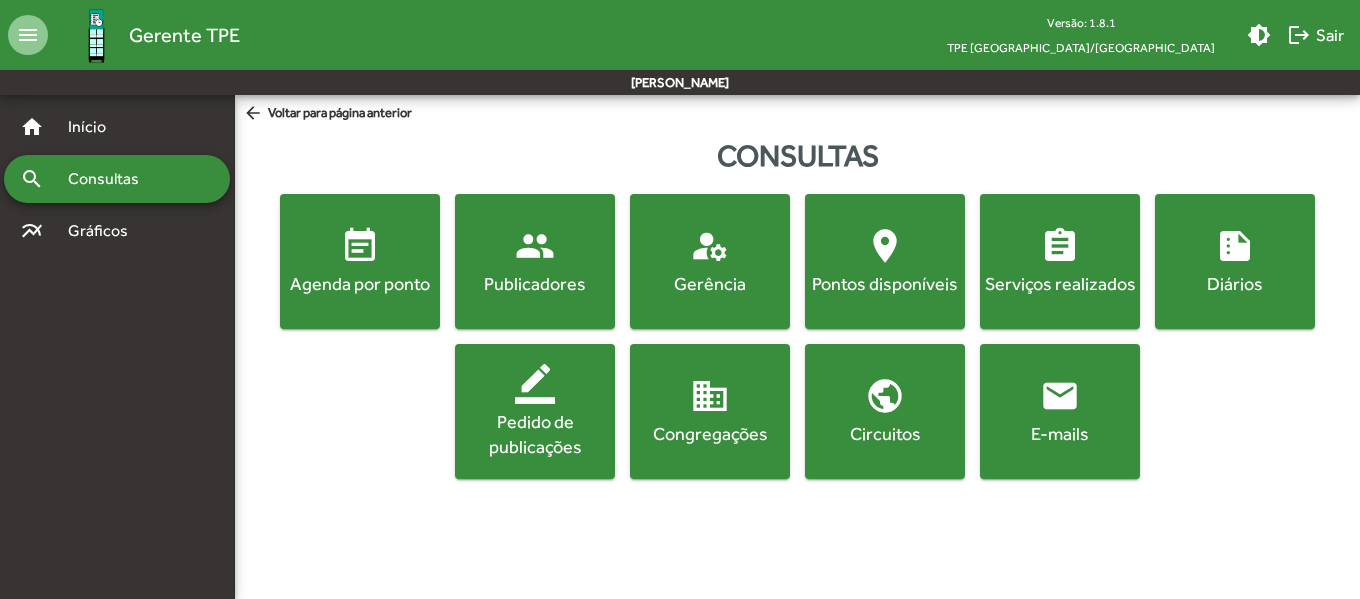 click on "Consultas" at bounding box center [110, 179] 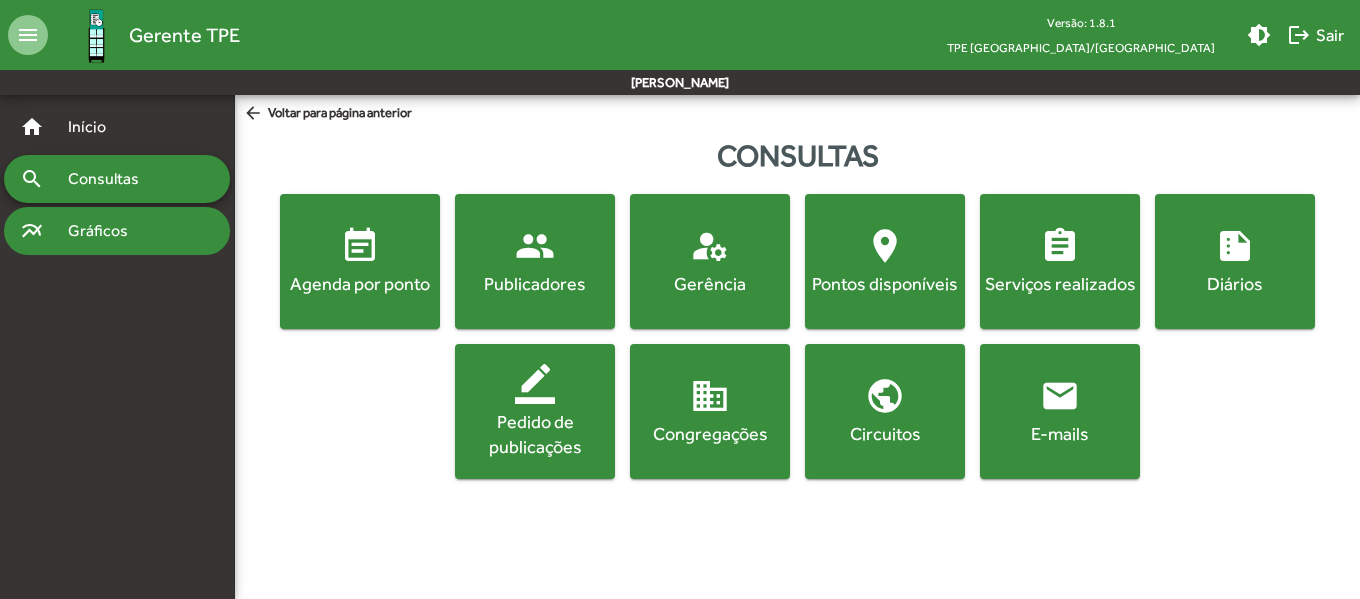 click on "Gráficos" at bounding box center [105, 231] 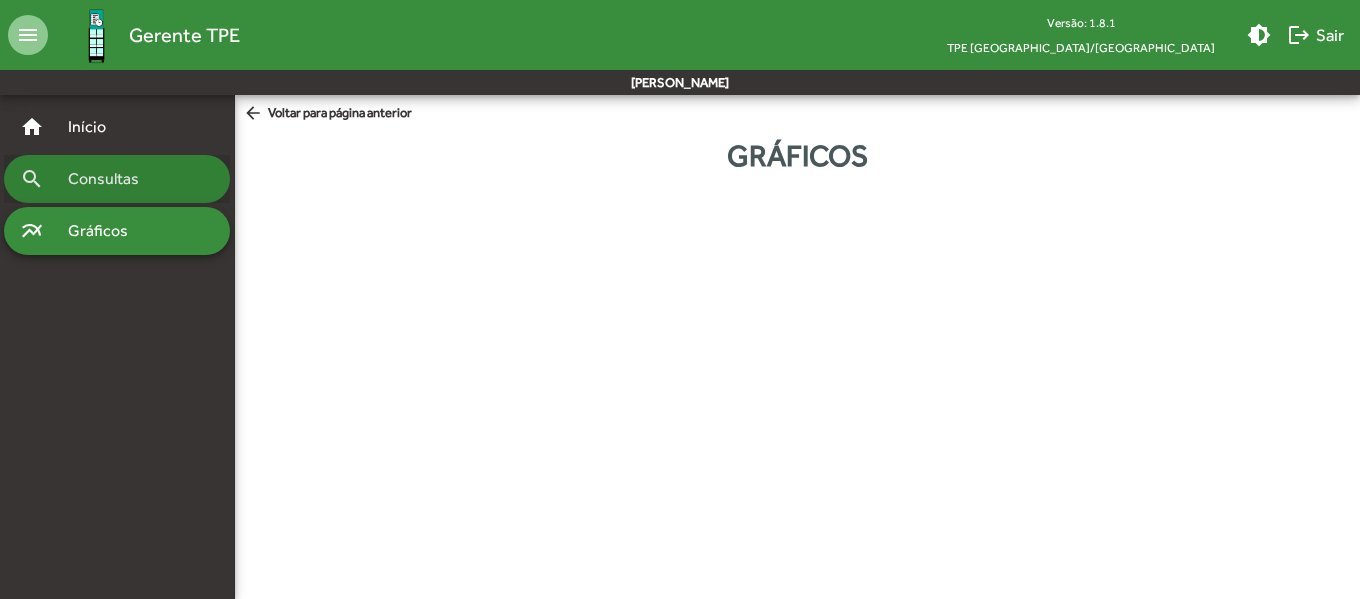 click on "Consultas" at bounding box center (110, 179) 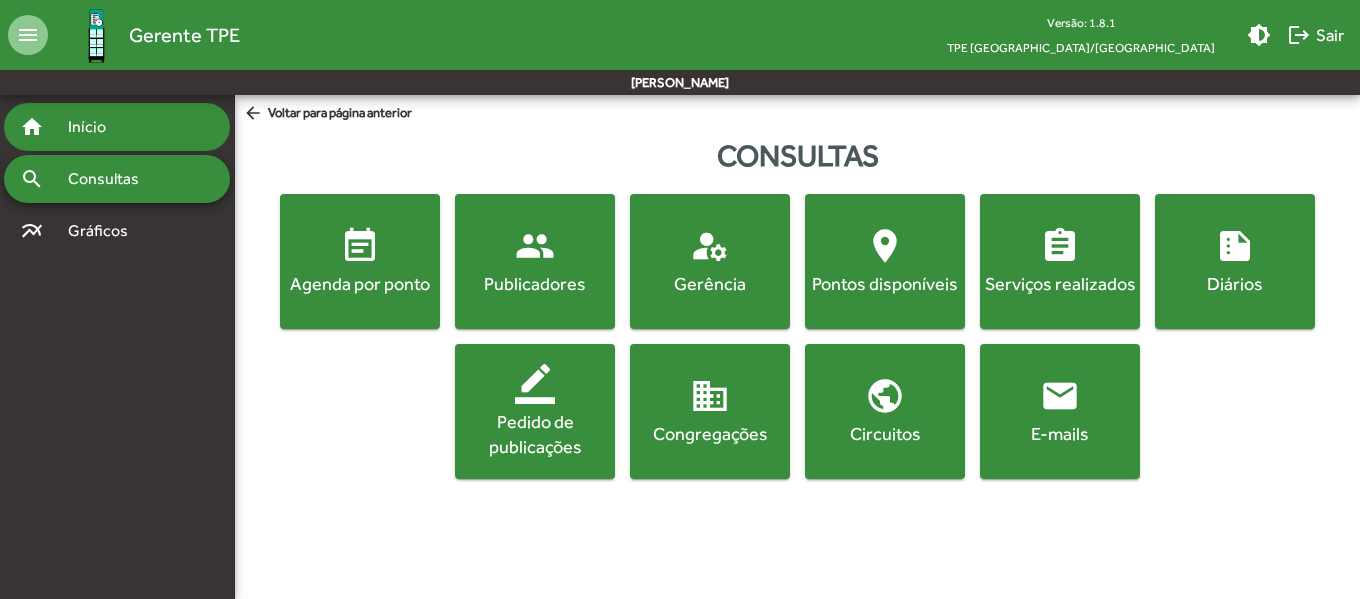 click on "Início" at bounding box center (95, 127) 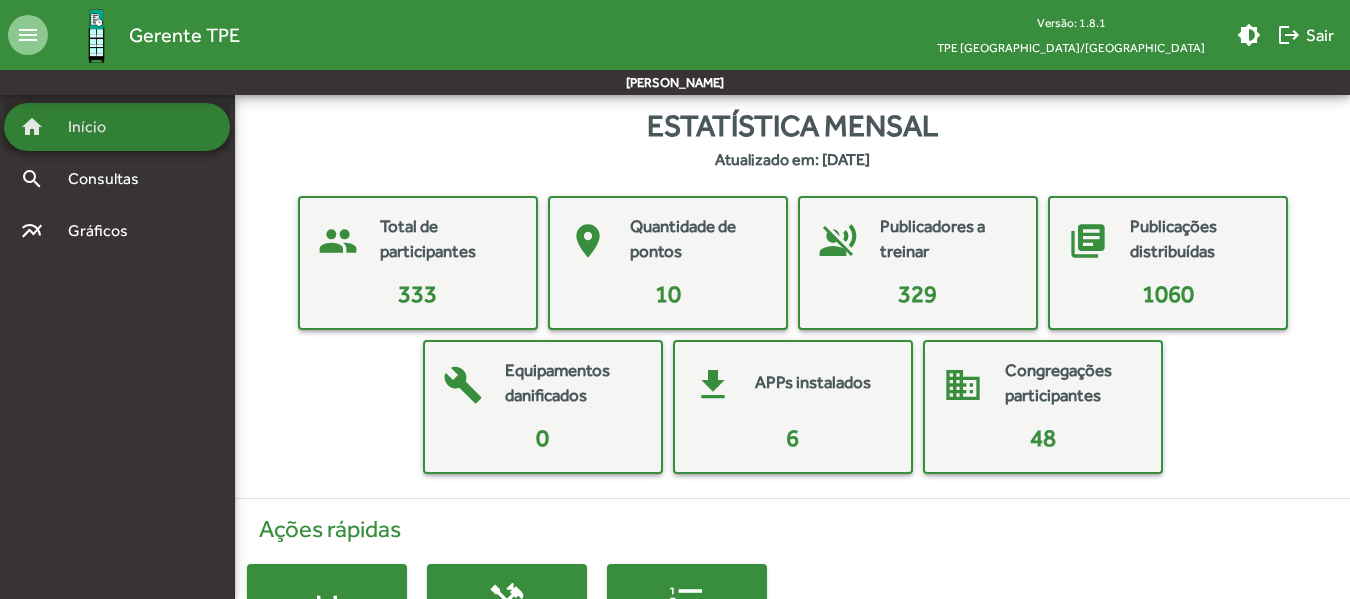 click on "Início" at bounding box center (95, 127) 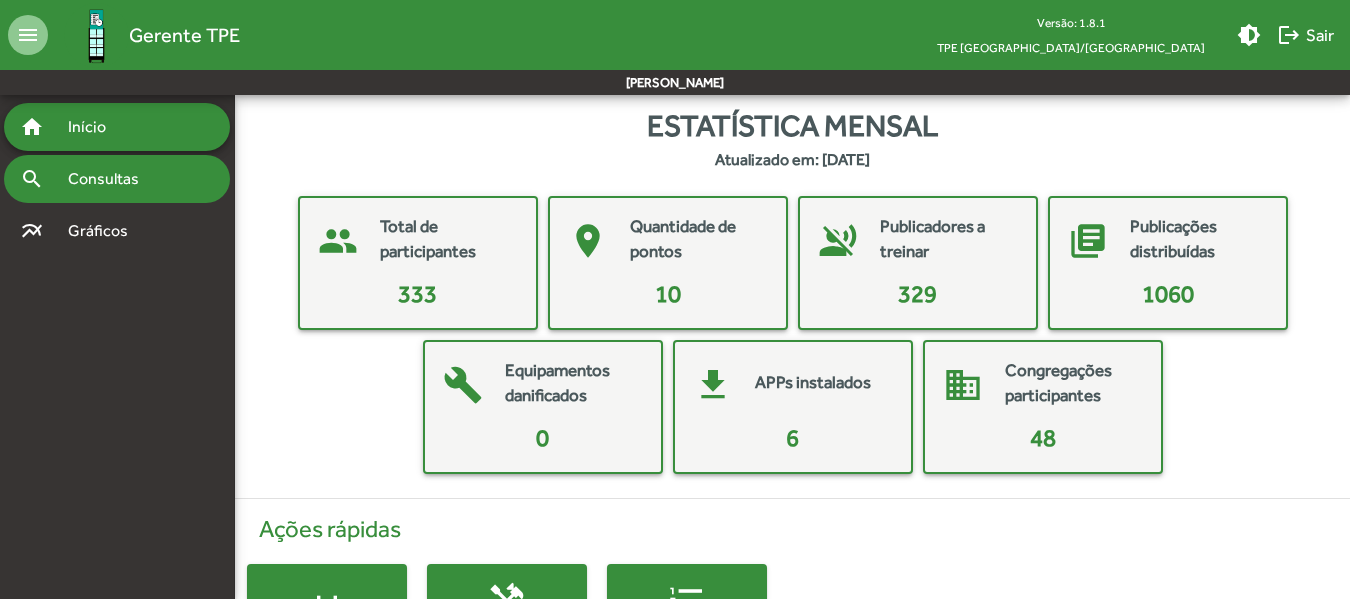 click on "Consultas" at bounding box center [110, 179] 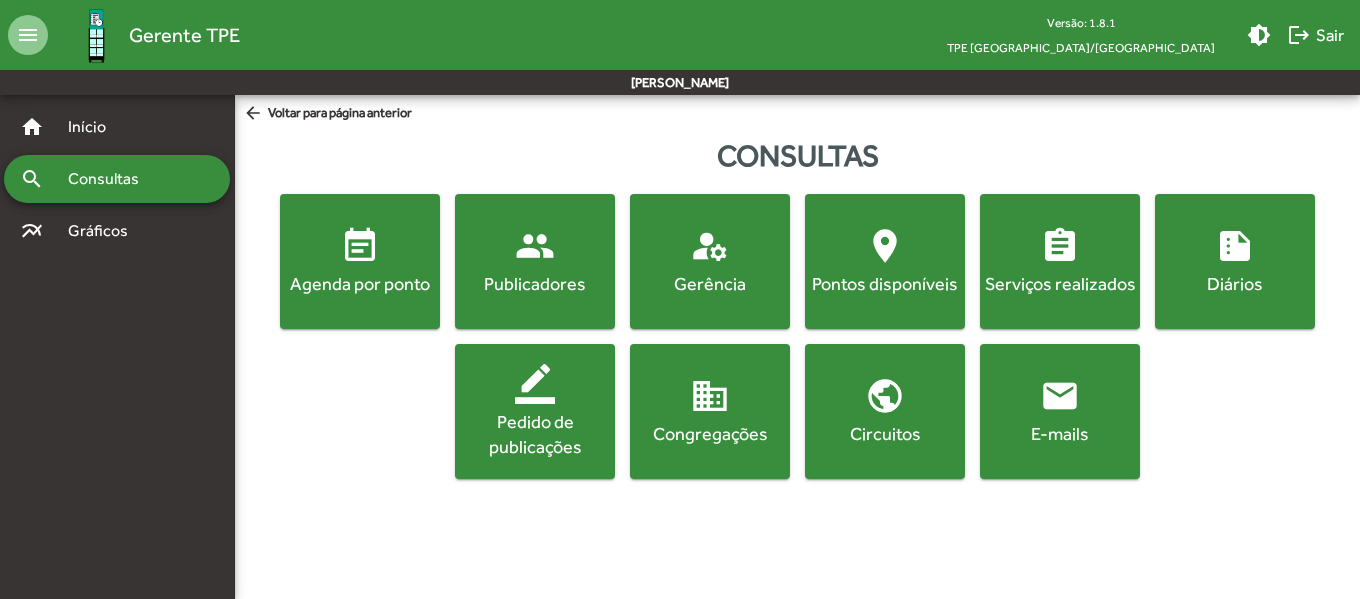 click on "location_on  Pontos disponíveis" 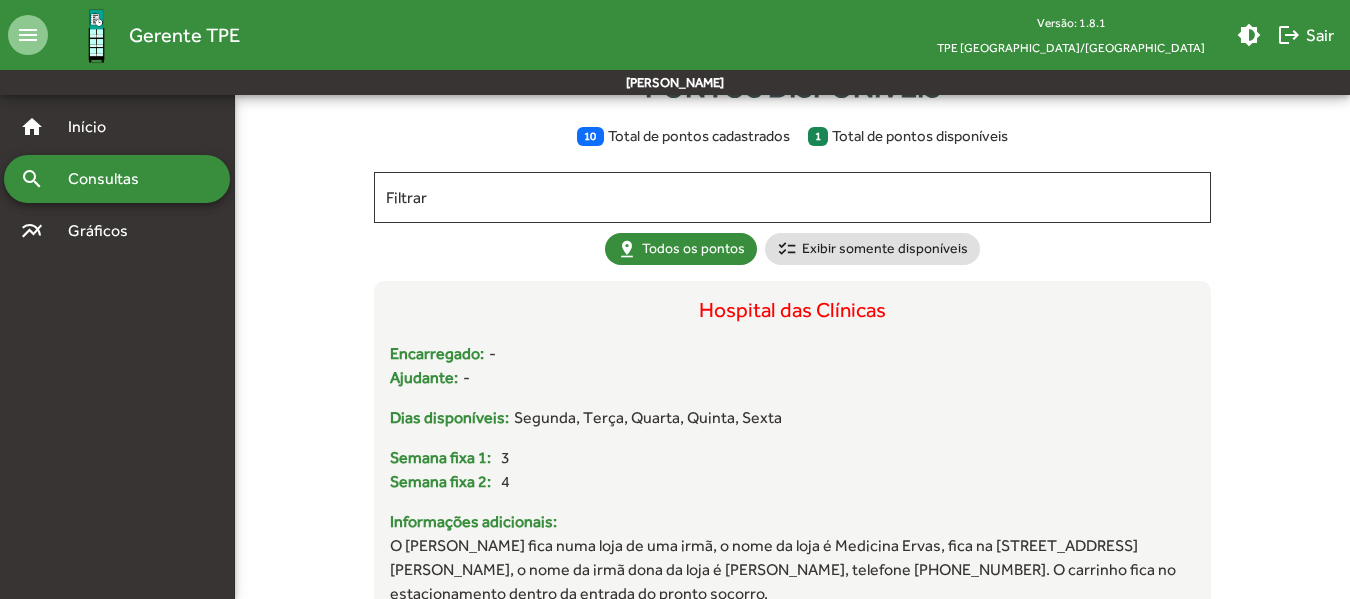 scroll, scrollTop: 0, scrollLeft: 0, axis: both 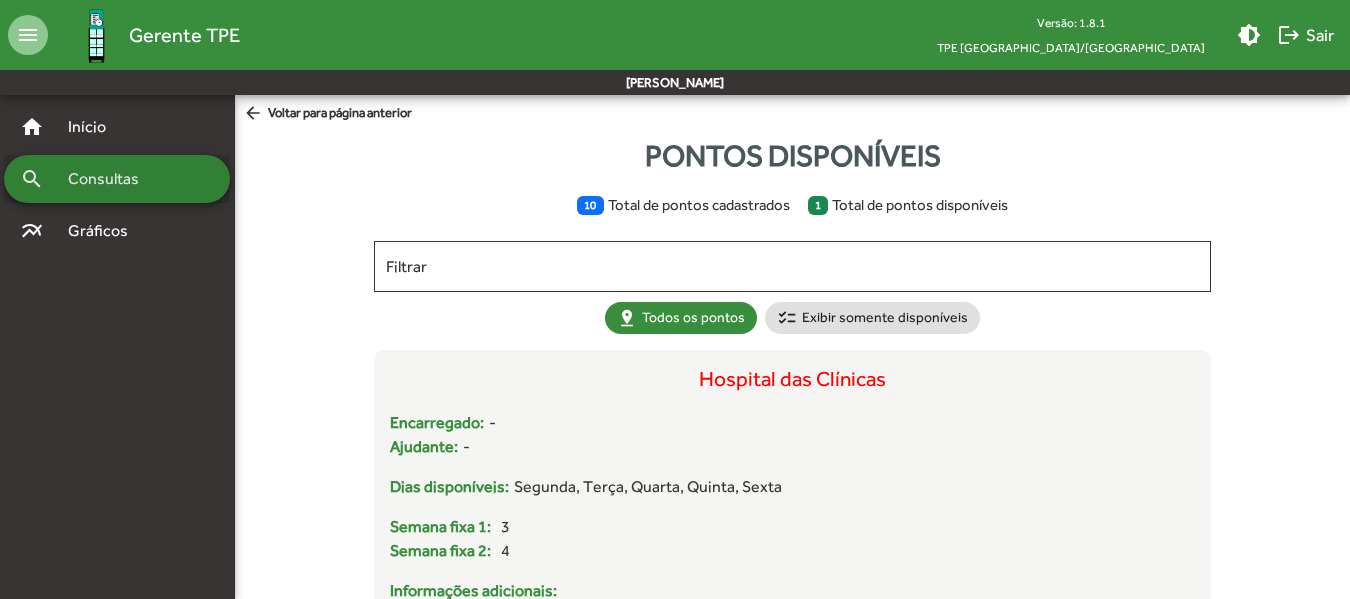 click on "search Consultas" at bounding box center (117, 179) 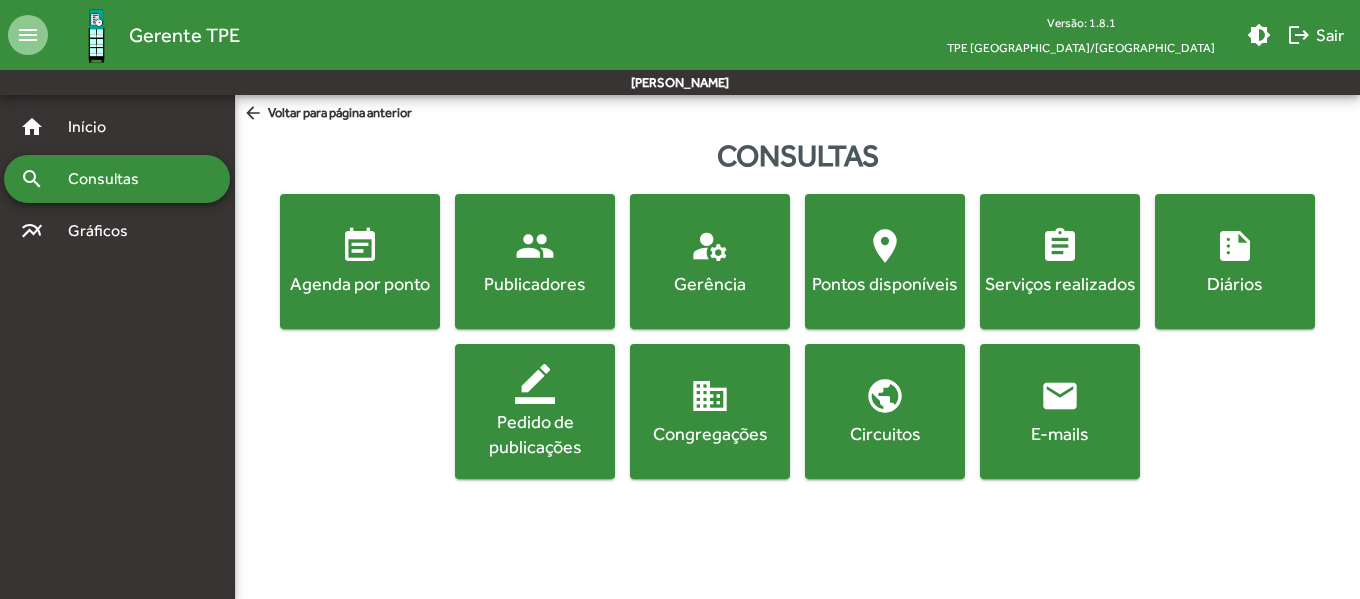 click on "location_on" 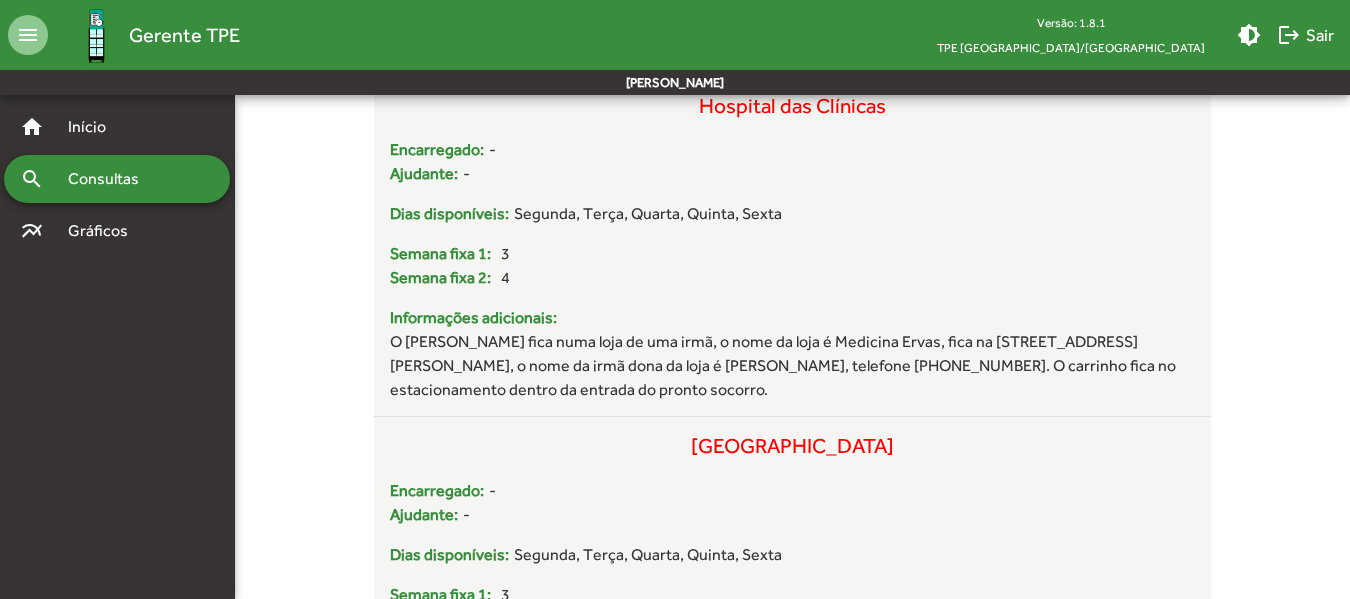 scroll, scrollTop: 0, scrollLeft: 0, axis: both 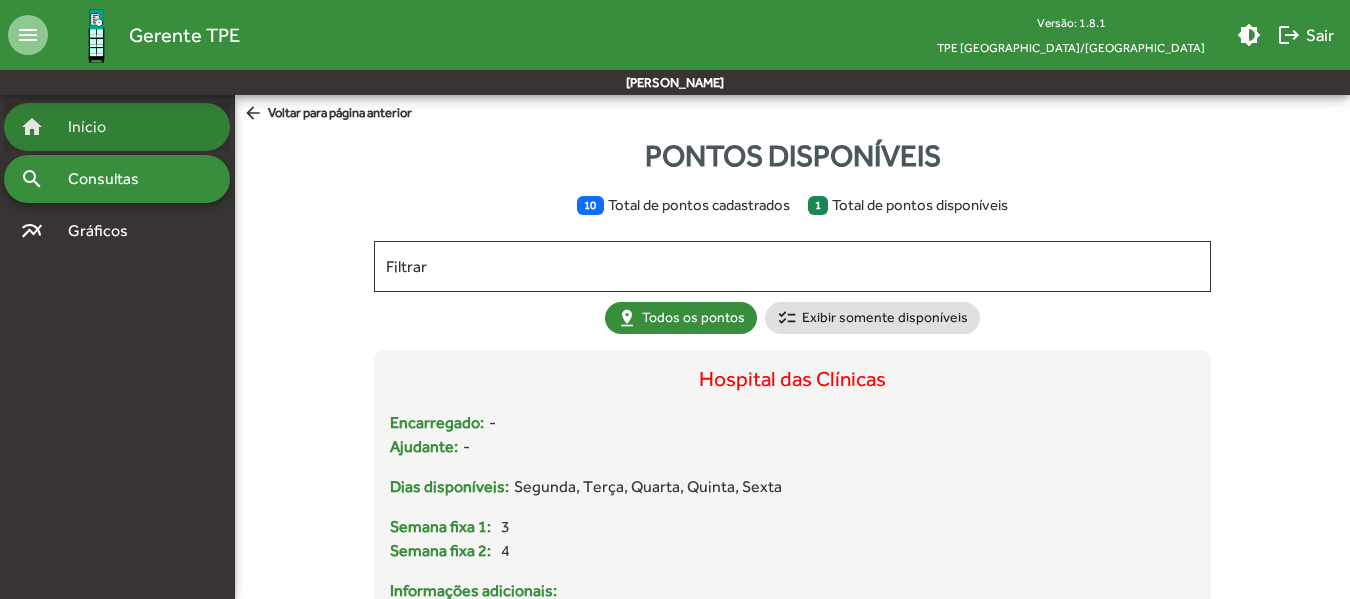 click on "Início" at bounding box center [95, 127] 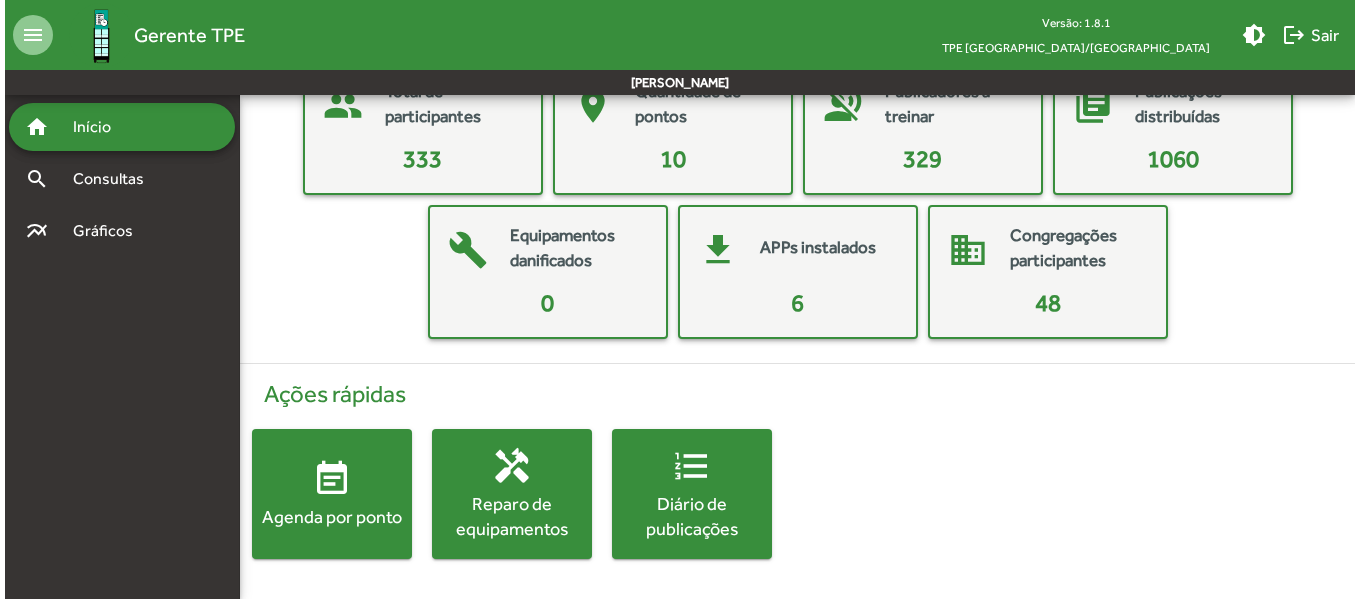 scroll, scrollTop: 0, scrollLeft: 0, axis: both 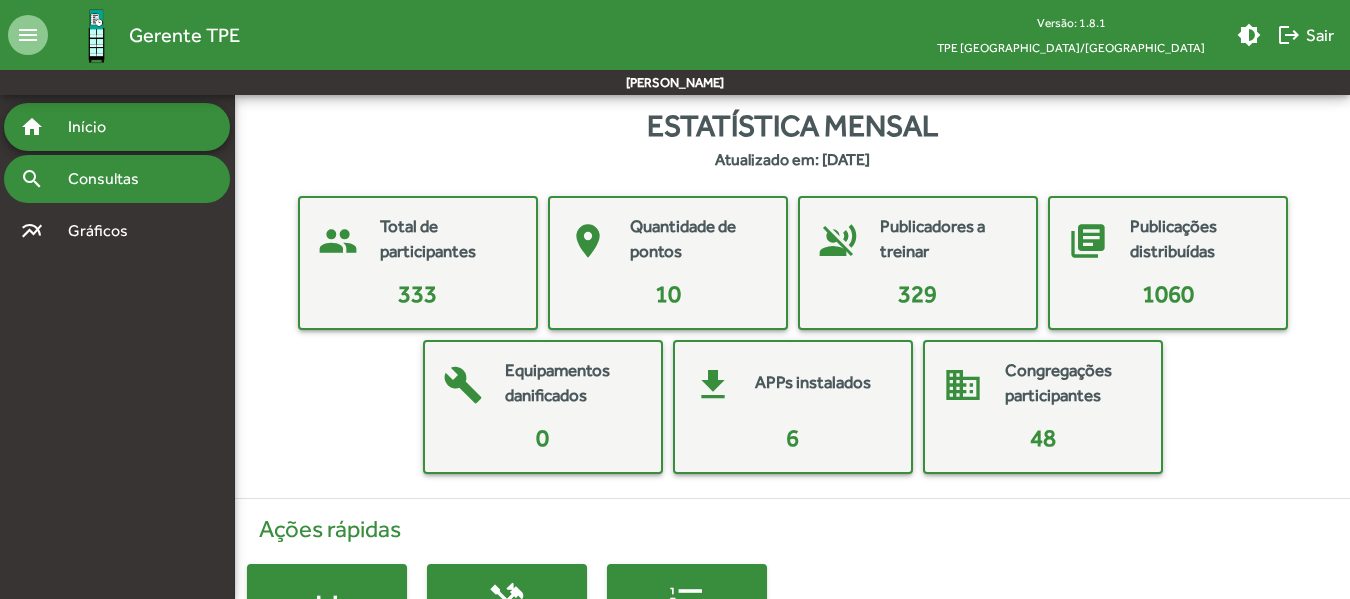 click on "search Consultas" at bounding box center (117, 179) 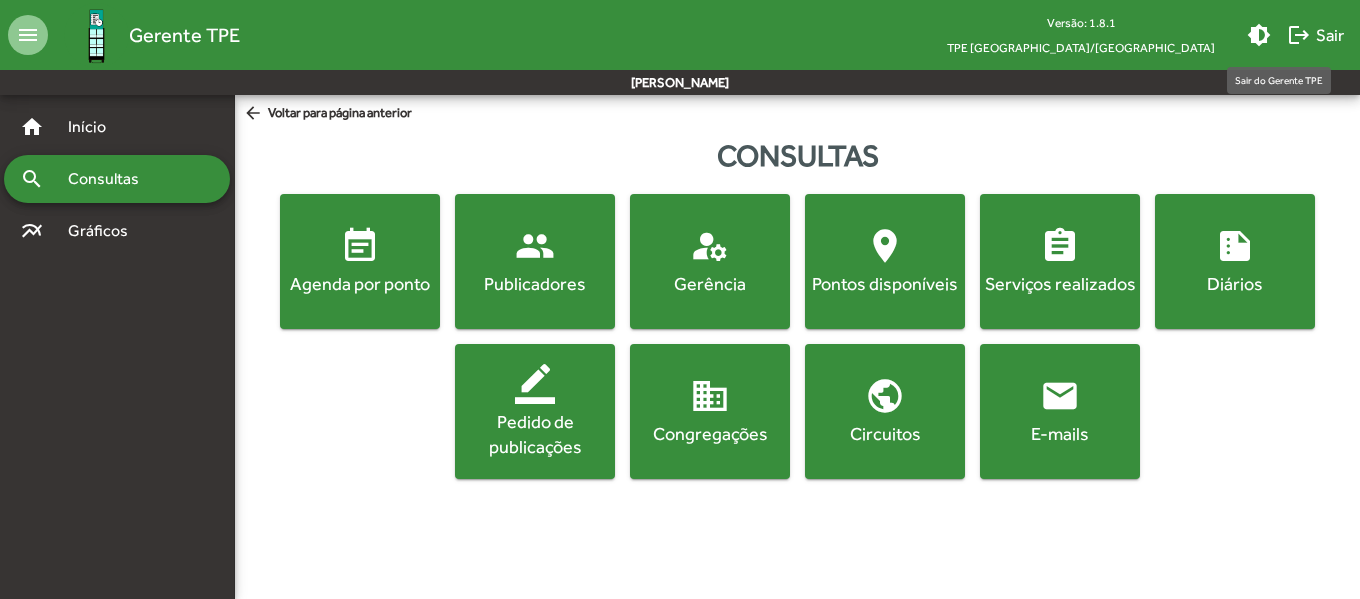 click on "logout" 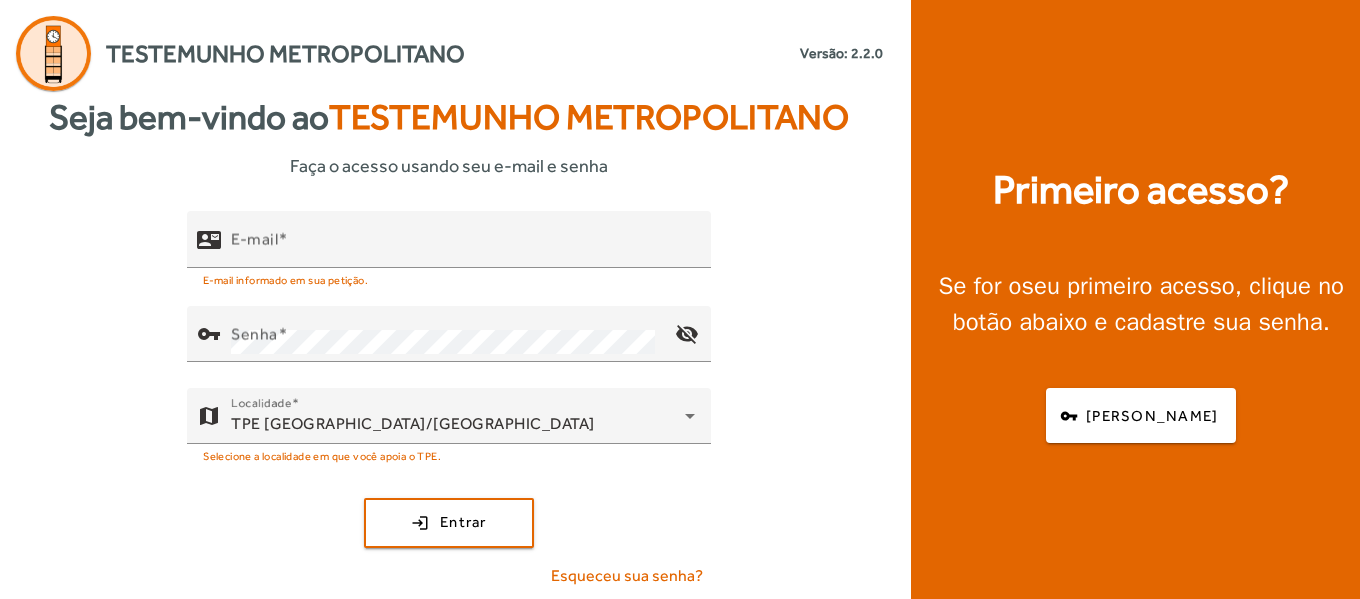 scroll, scrollTop: 0, scrollLeft: 0, axis: both 